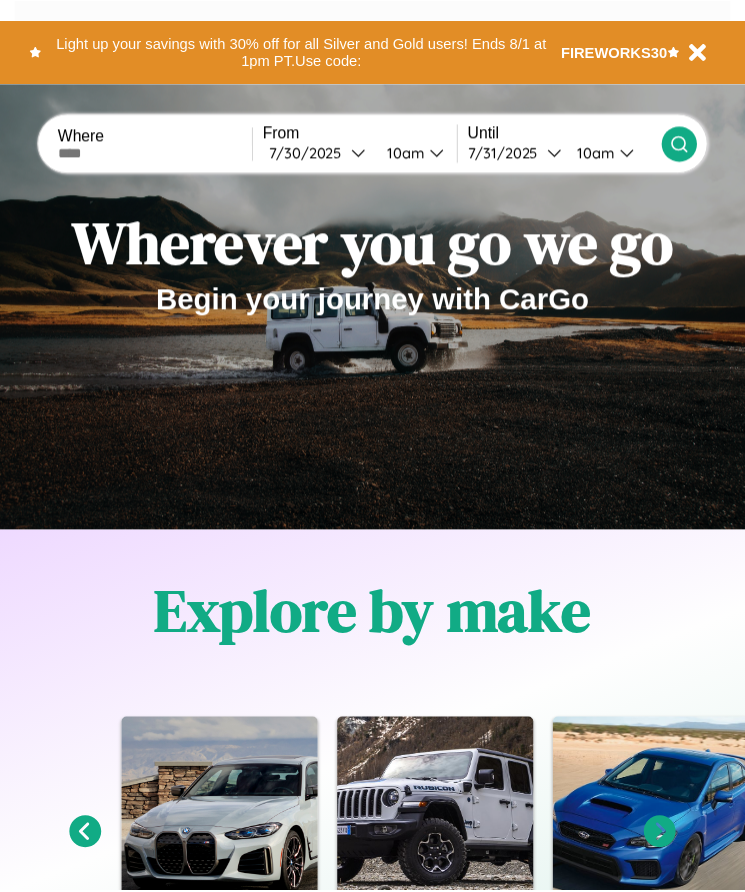 scroll, scrollTop: 0, scrollLeft: 0, axis: both 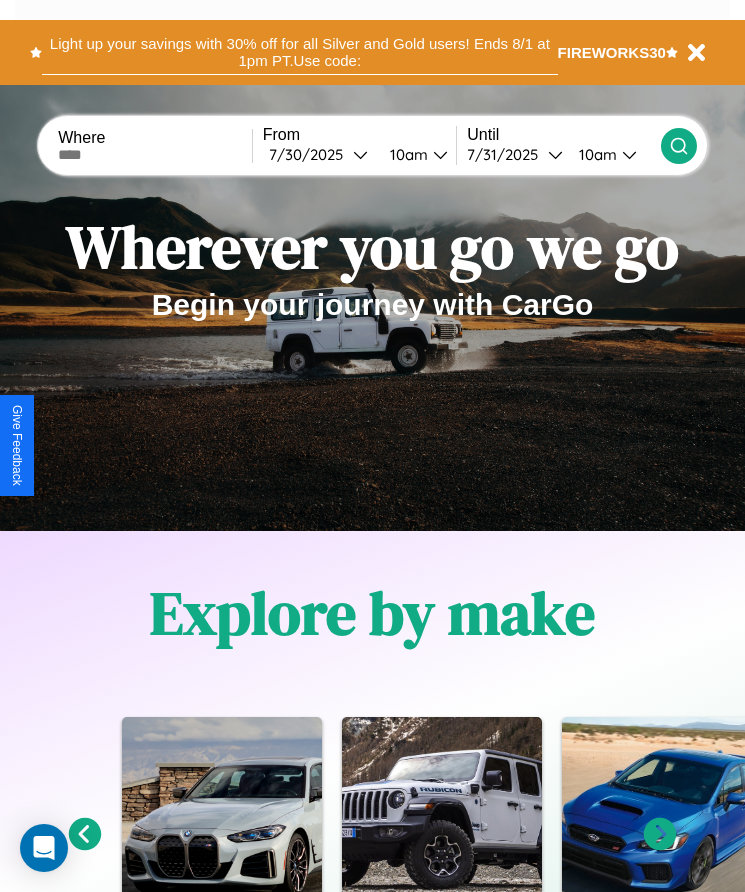 click on "Light up your savings with 30% off for all Silver and Gold users! Ends 8/1 at 1pm PT.  Use code:" at bounding box center (299, 52) 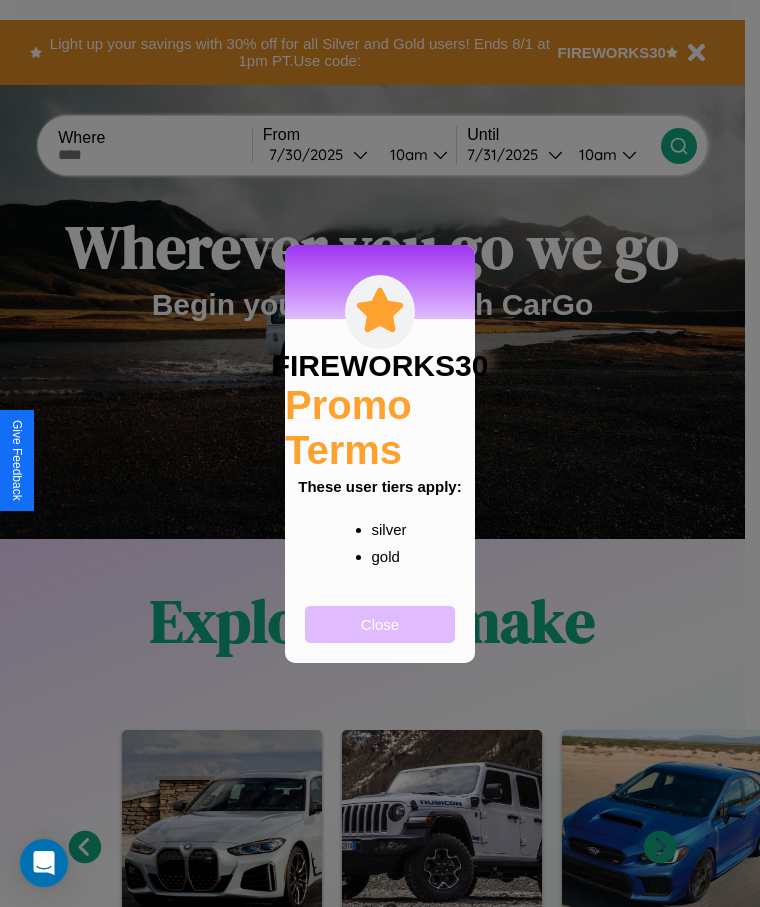click on "Close" at bounding box center (380, 624) 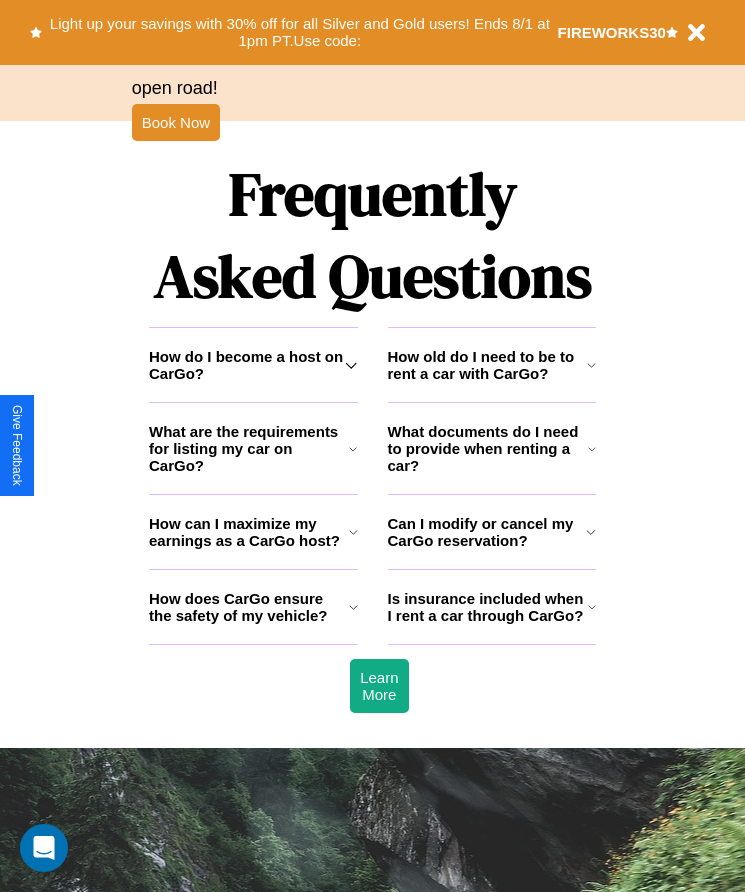 scroll, scrollTop: 2608, scrollLeft: 0, axis: vertical 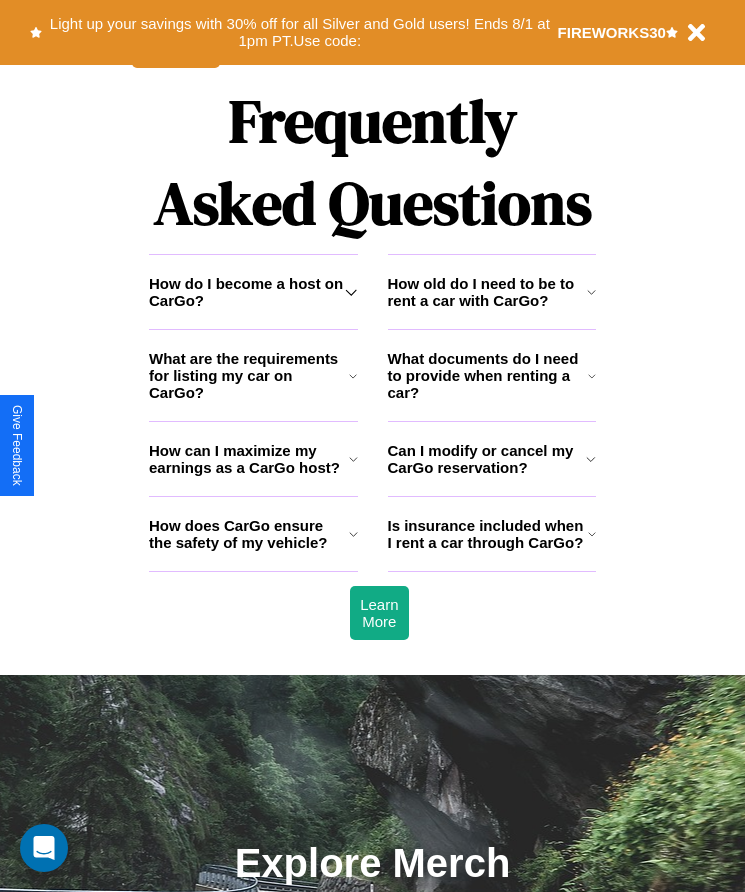click on "How do I become a host on CarGo?" at bounding box center (247, 292) 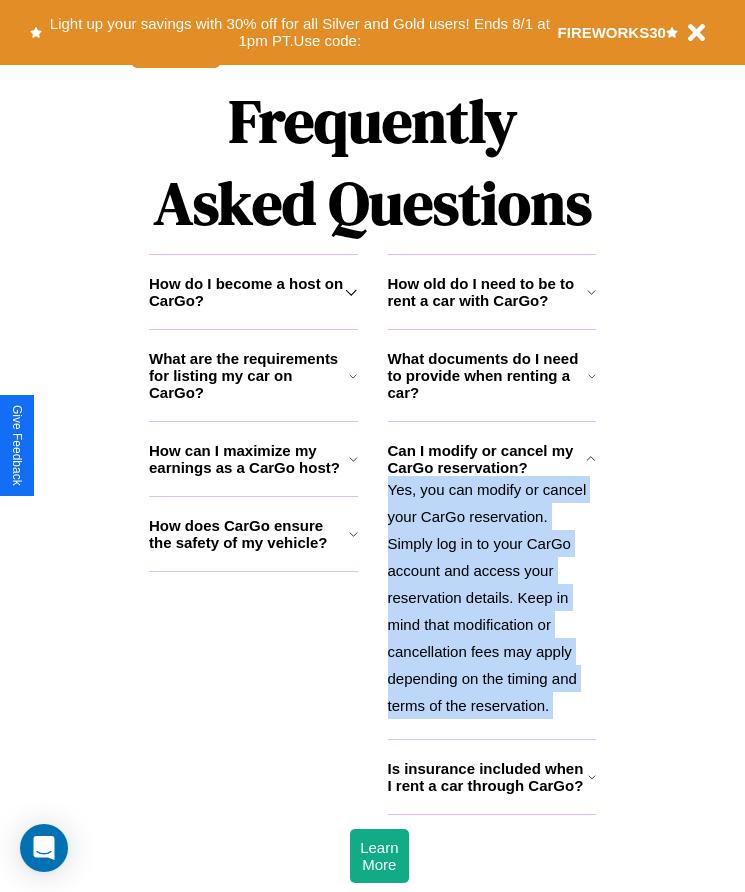 click on "Yes, you can modify or cancel your CarGo reservation. Simply log in to your CarGo account and access your reservation details. Keep in mind that modification or cancellation fees may apply depending on the timing and terms of the reservation." at bounding box center [492, 597] 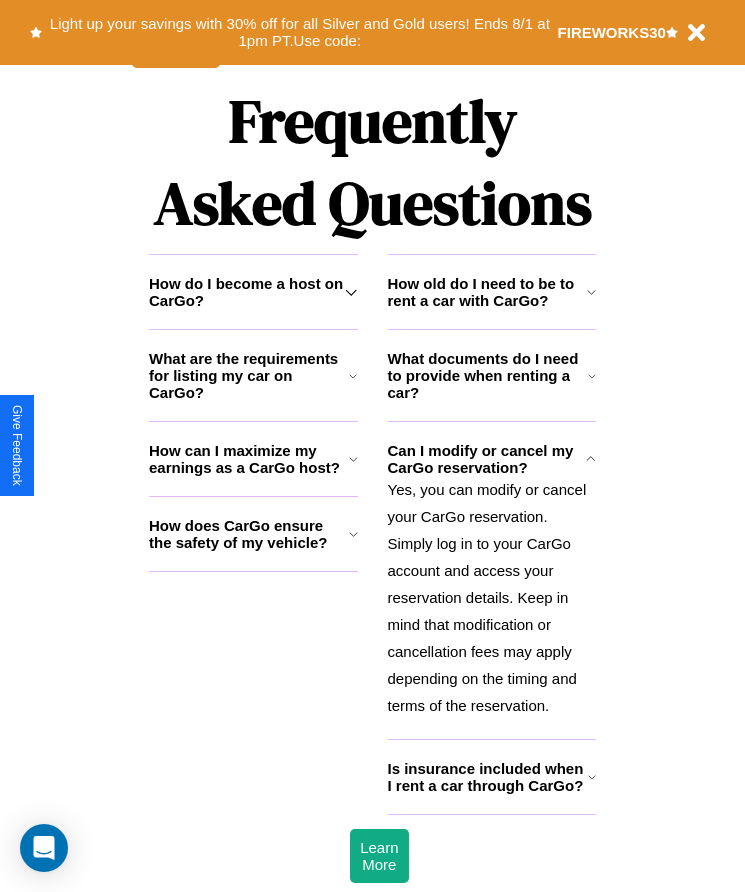 click 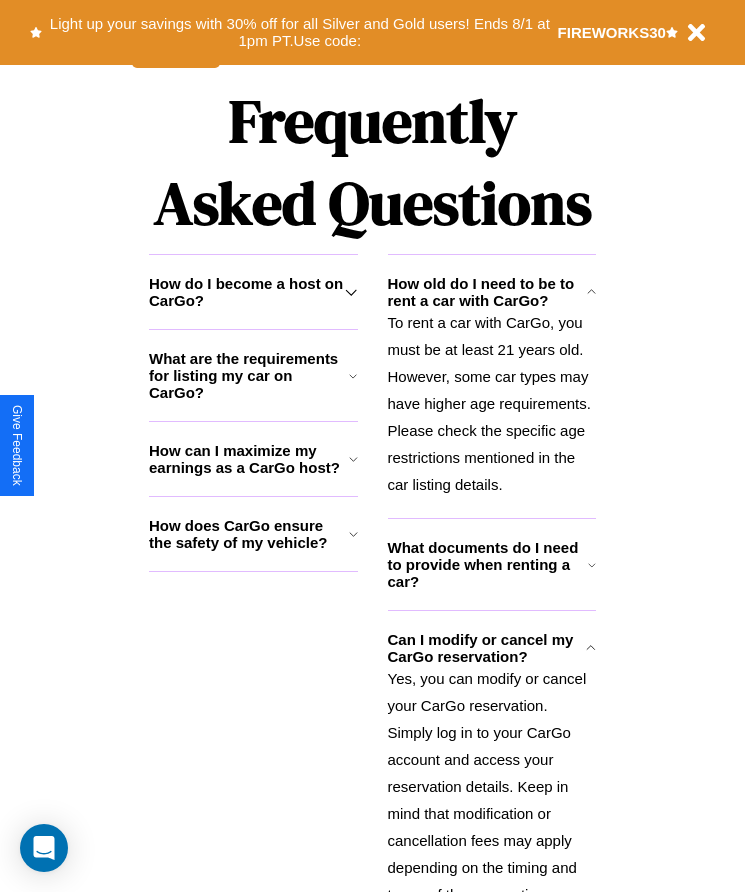 click 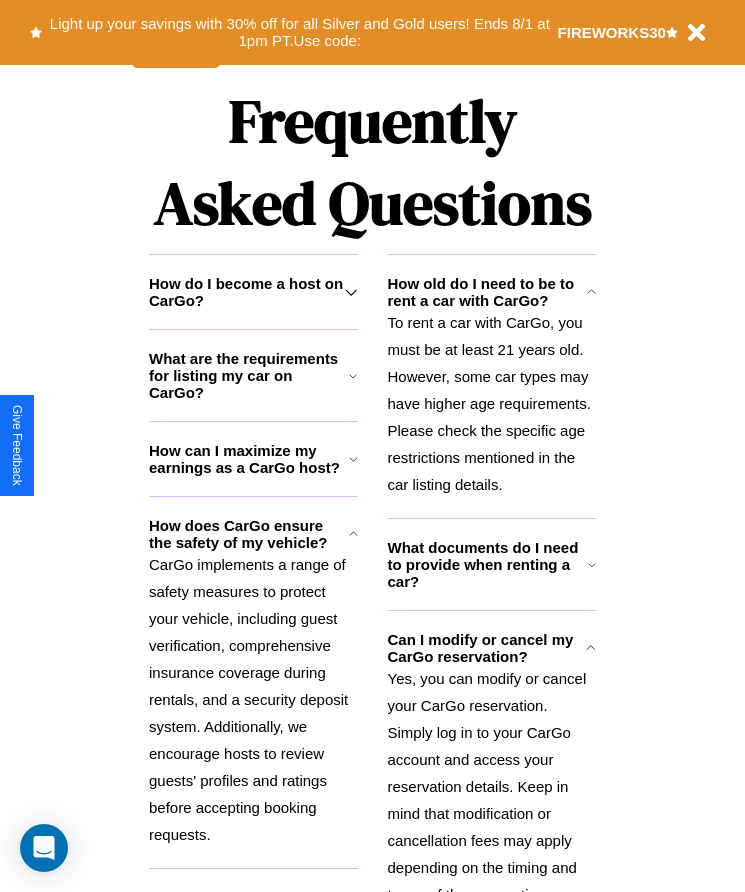 click on "What documents do I need to provide when renting a car?" at bounding box center (488, 564) 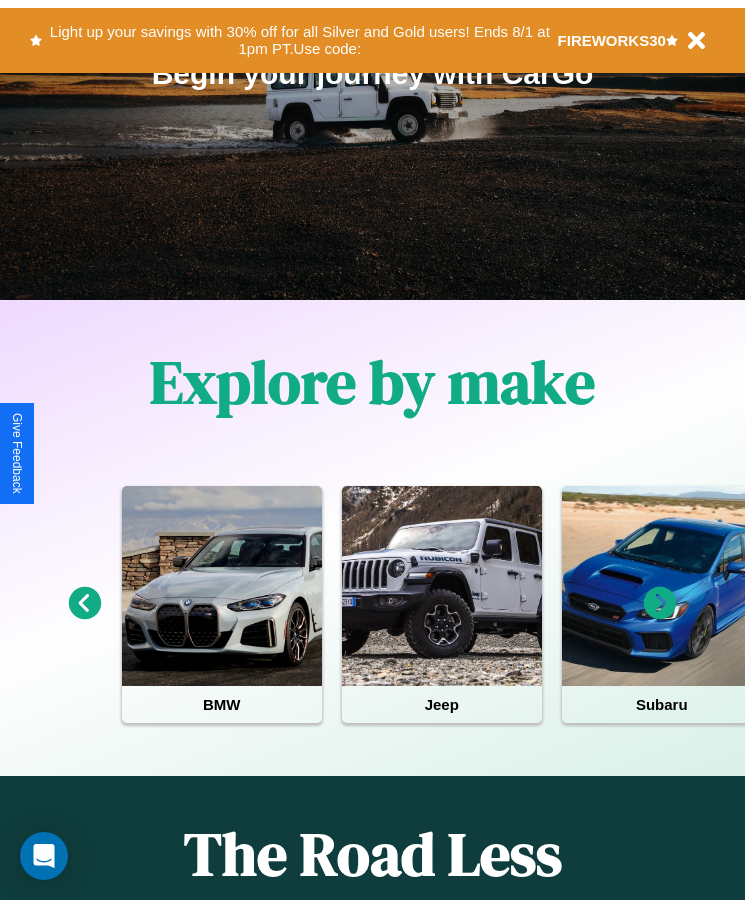 scroll, scrollTop: 0, scrollLeft: 0, axis: both 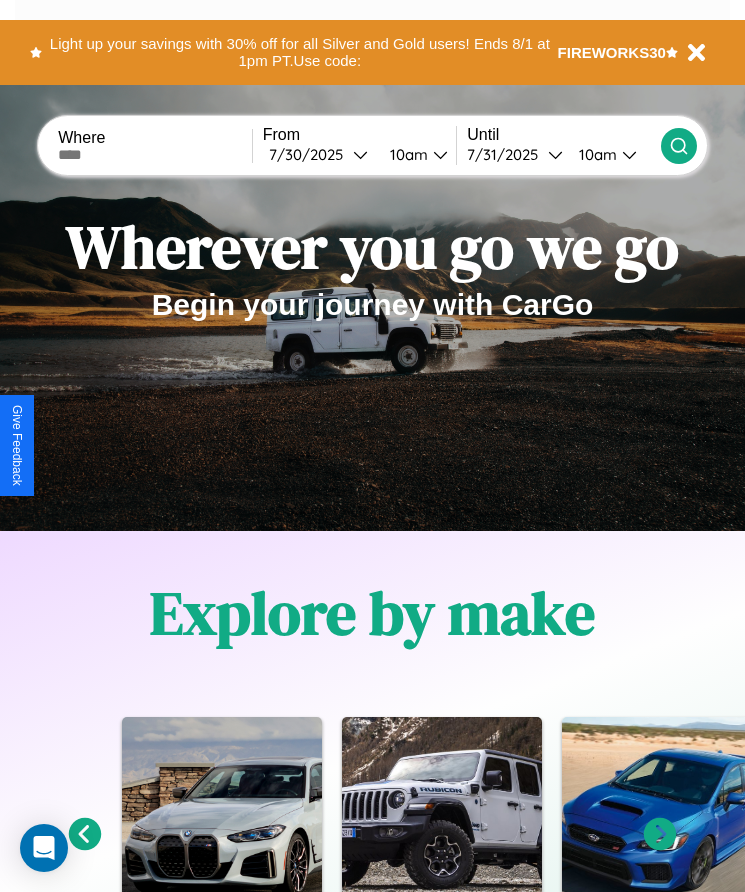 click at bounding box center (155, 155) 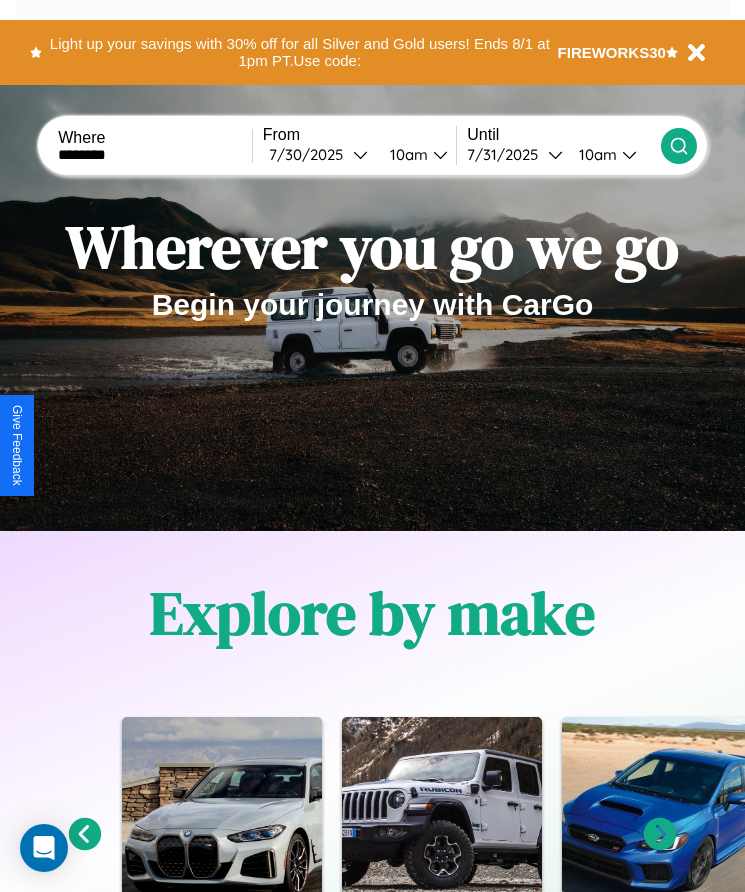 type on "********" 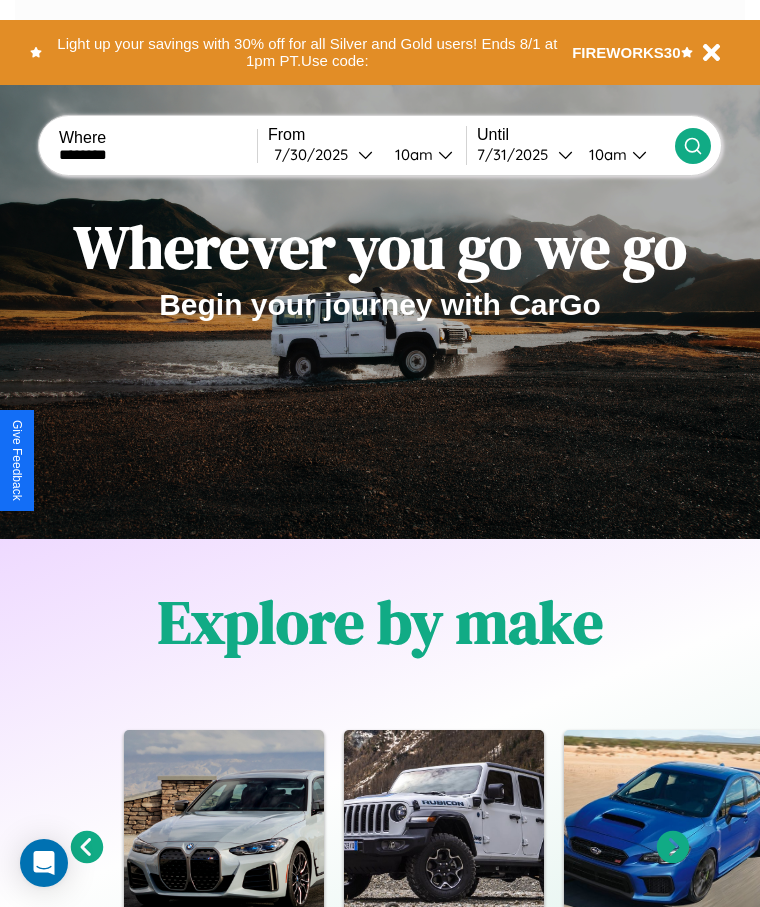 select on "*" 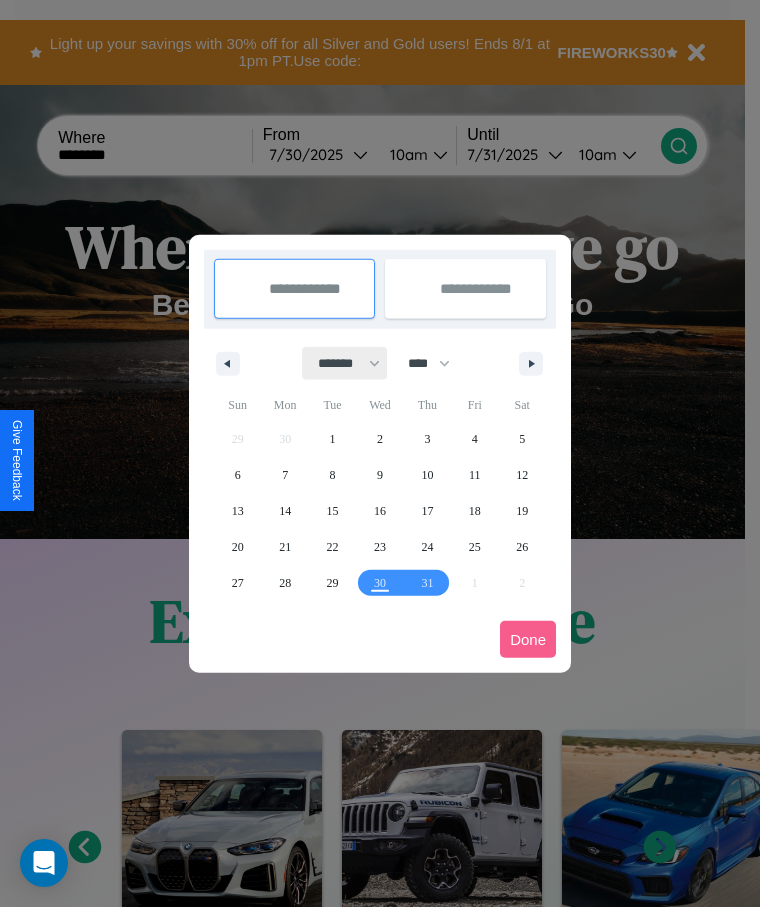 click on "******* ******** ***** ***** *** **** **** ****** ********* ******* ******** ********" at bounding box center (345, 363) 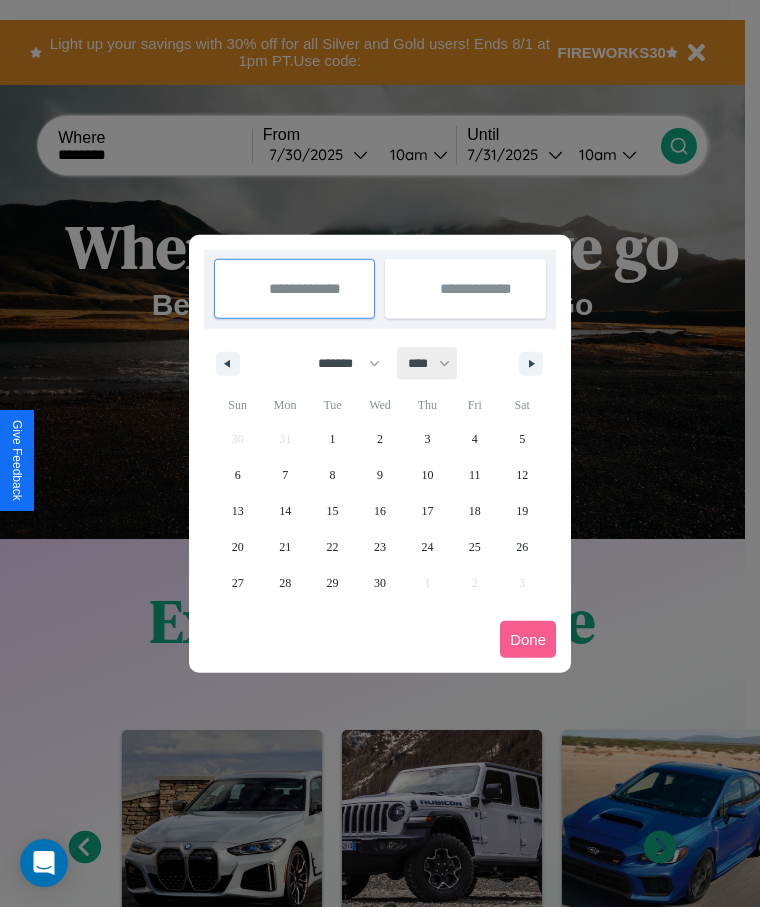 click on "**** **** **** **** **** **** **** **** **** **** **** **** **** **** **** **** **** **** **** **** **** **** **** **** **** **** **** **** **** **** **** **** **** **** **** **** **** **** **** **** **** **** **** **** **** **** **** **** **** **** **** **** **** **** **** **** **** **** **** **** **** **** **** **** **** **** **** **** **** **** **** **** **** **** **** **** **** **** **** **** **** **** **** **** **** **** **** **** **** **** **** **** **** **** **** **** **** **** **** **** **** **** **** **** **** **** **** **** **** **** **** **** **** **** **** **** **** **** **** **** ****" at bounding box center (428, 363) 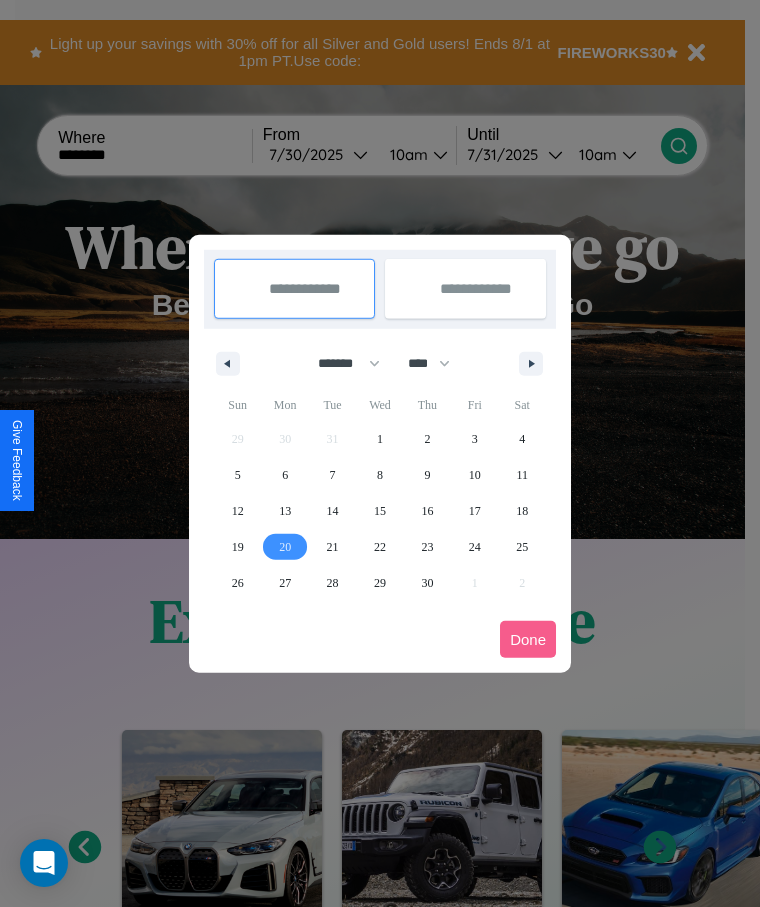 click on "20" at bounding box center [285, 547] 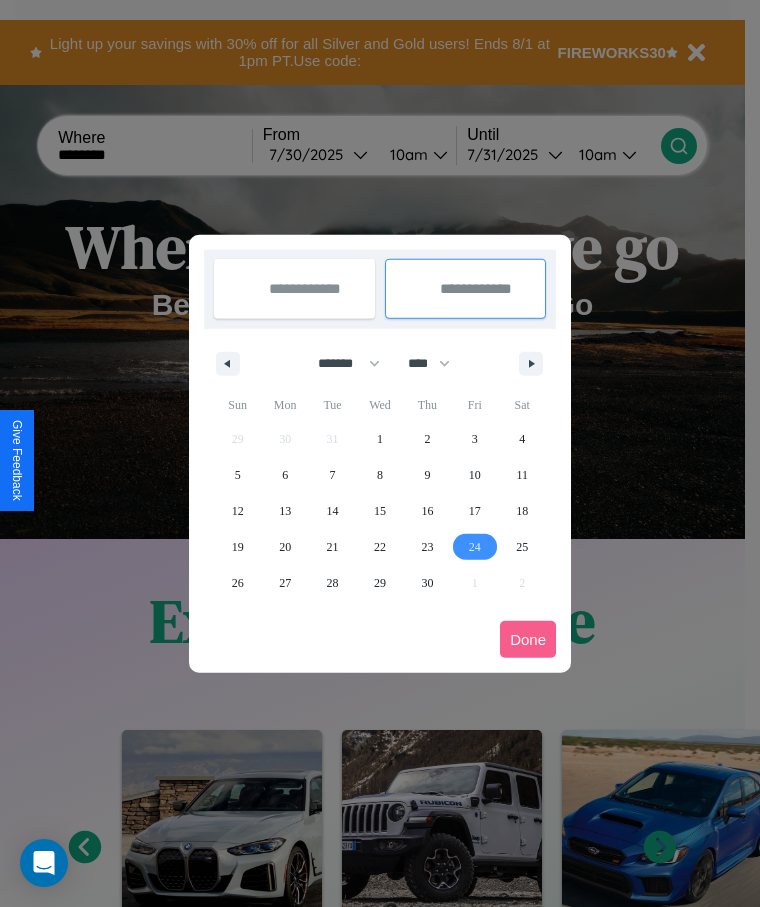 click on "24" at bounding box center (475, 547) 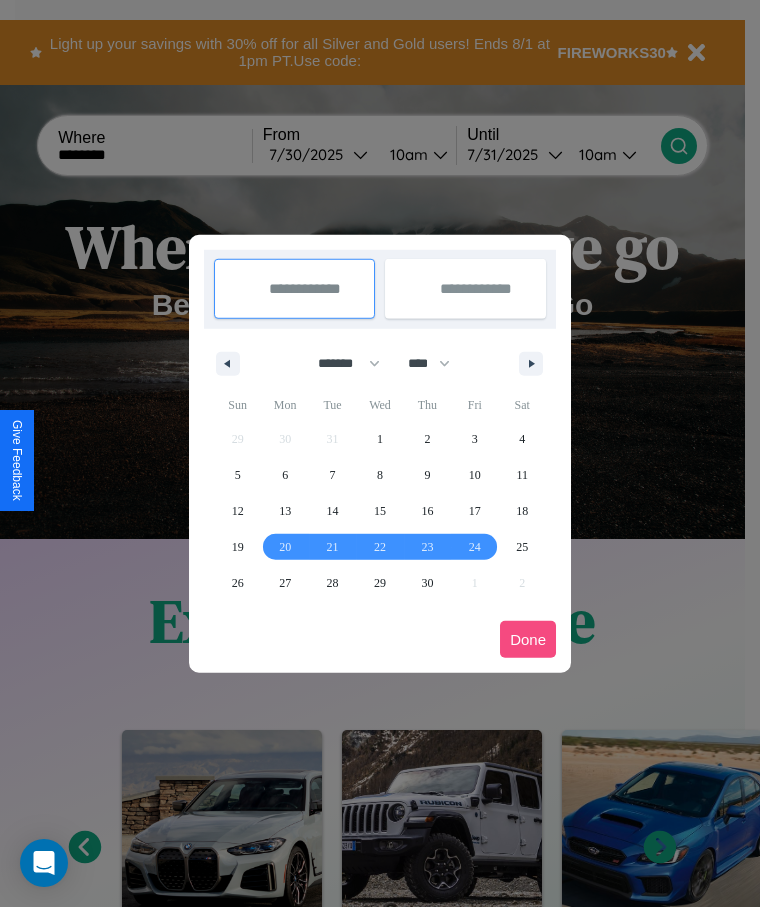 click on "Done" at bounding box center [528, 639] 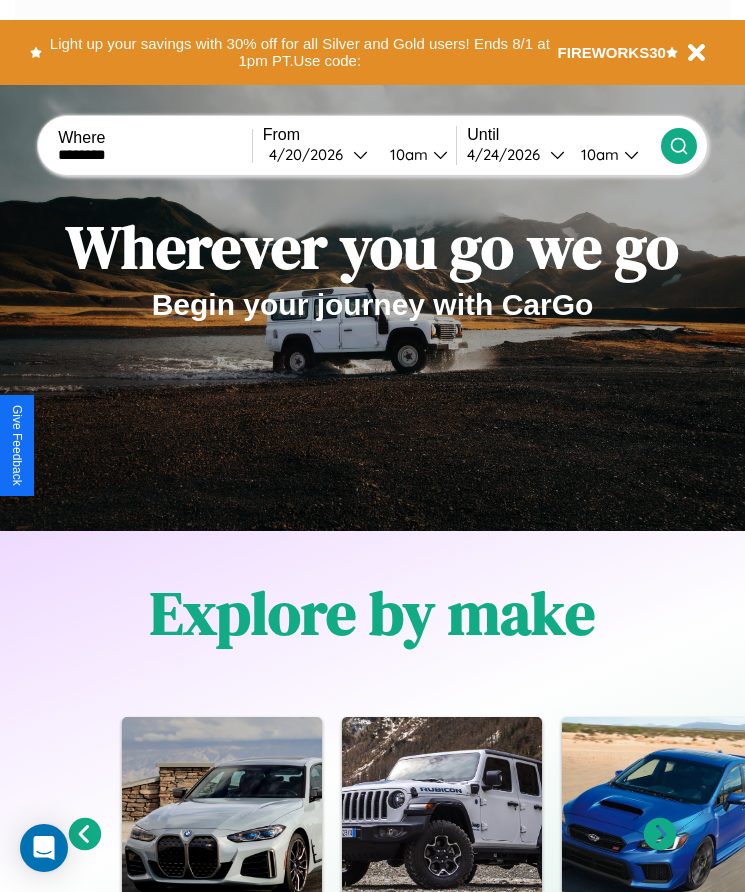 click on "10am" at bounding box center (406, 154) 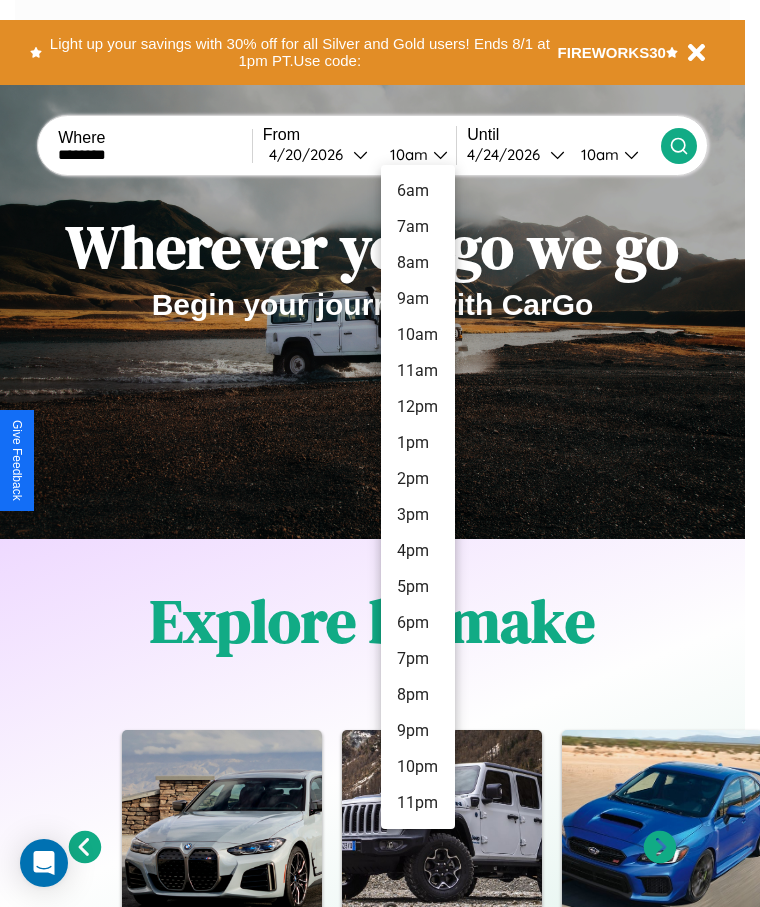 click on "5pm" at bounding box center (418, 587) 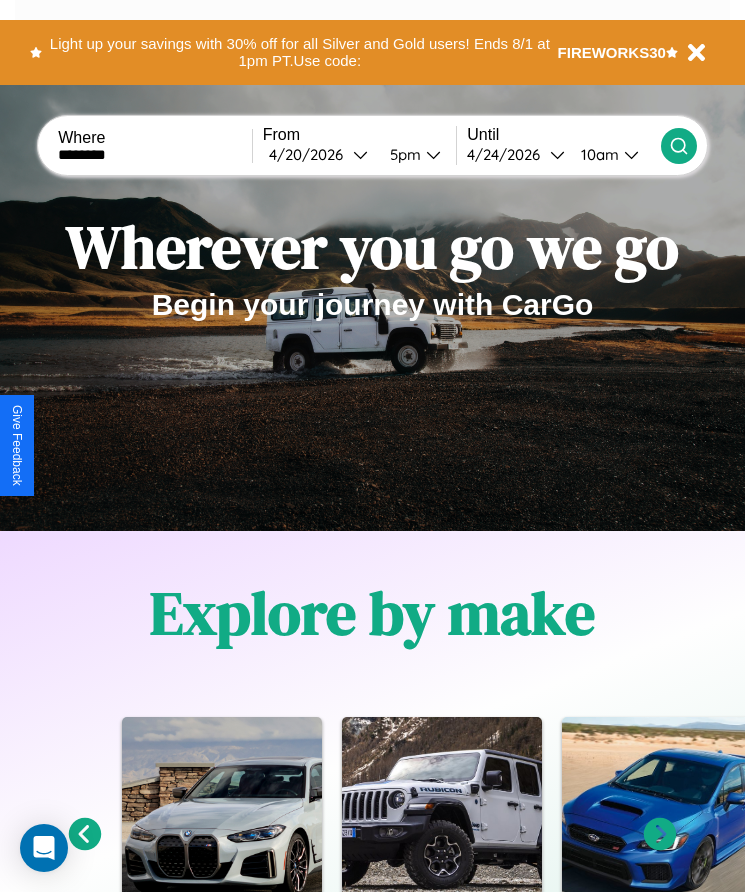 click on "10am" at bounding box center (597, 154) 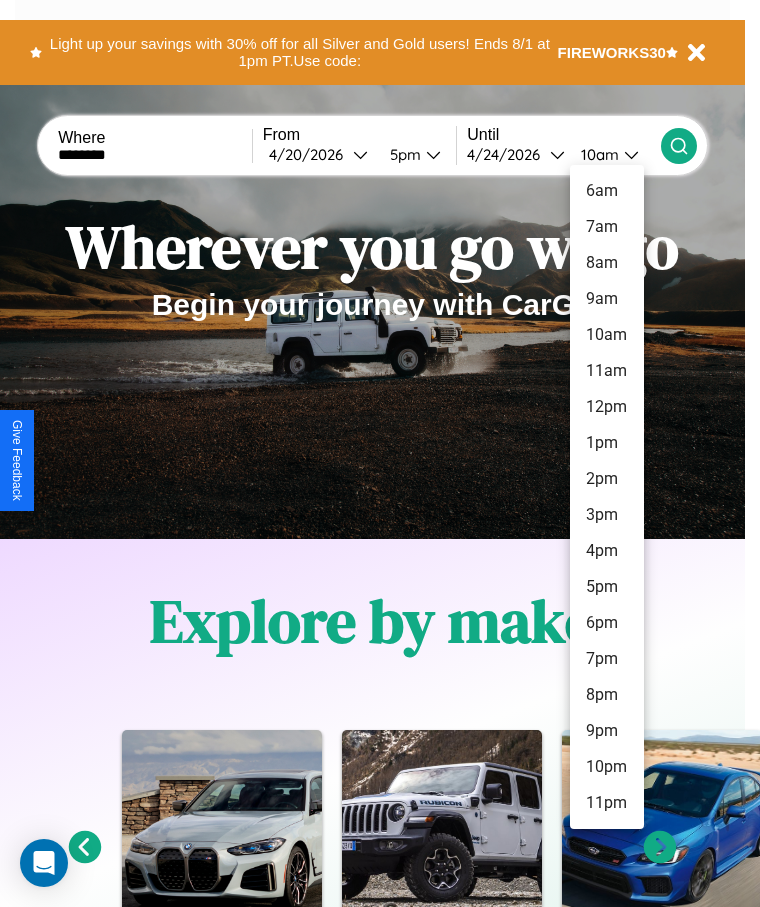 click on "9am" at bounding box center [607, 299] 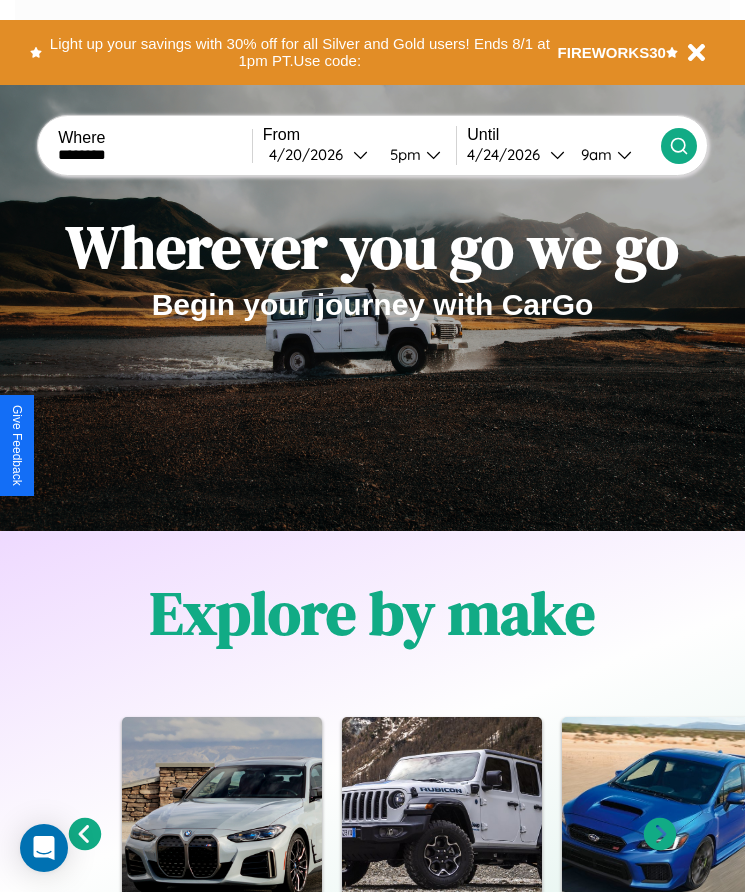 click 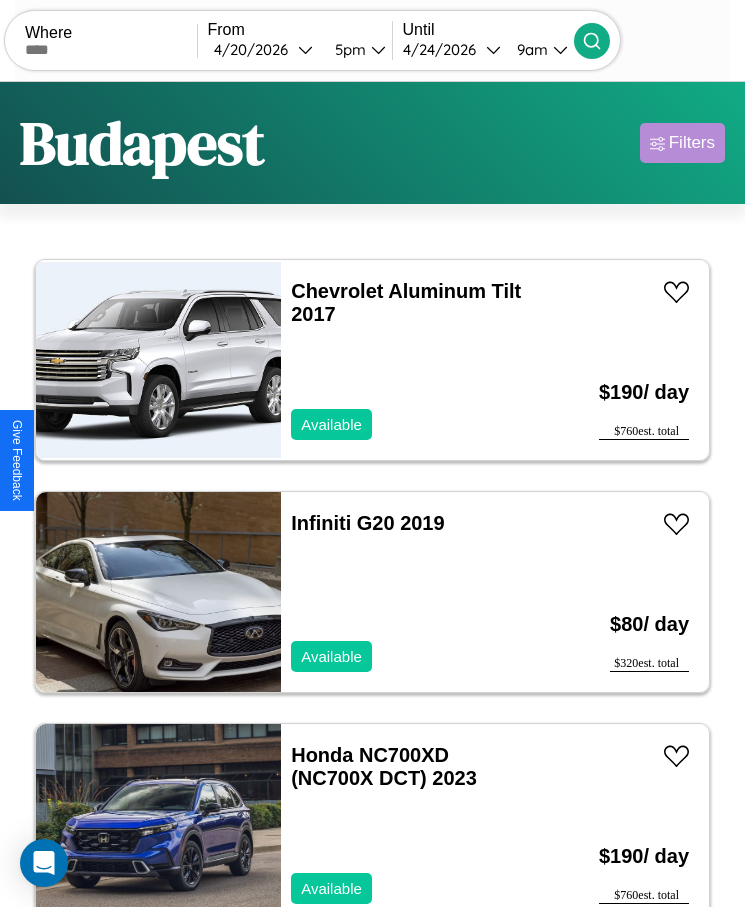 click on "Filters" at bounding box center [692, 143] 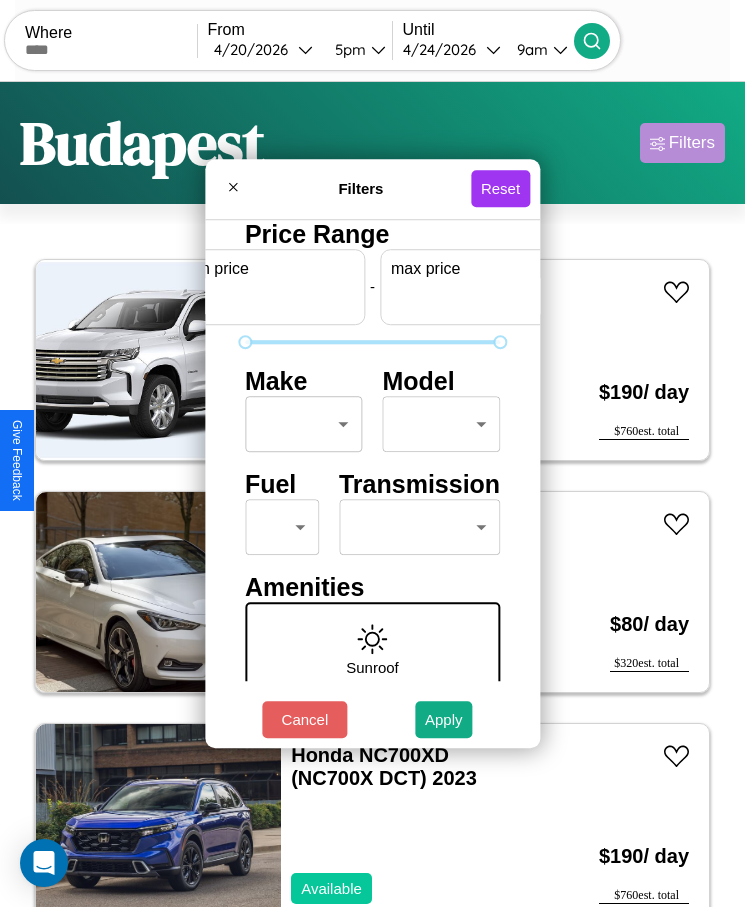 scroll, scrollTop: 0, scrollLeft: 74, axis: horizontal 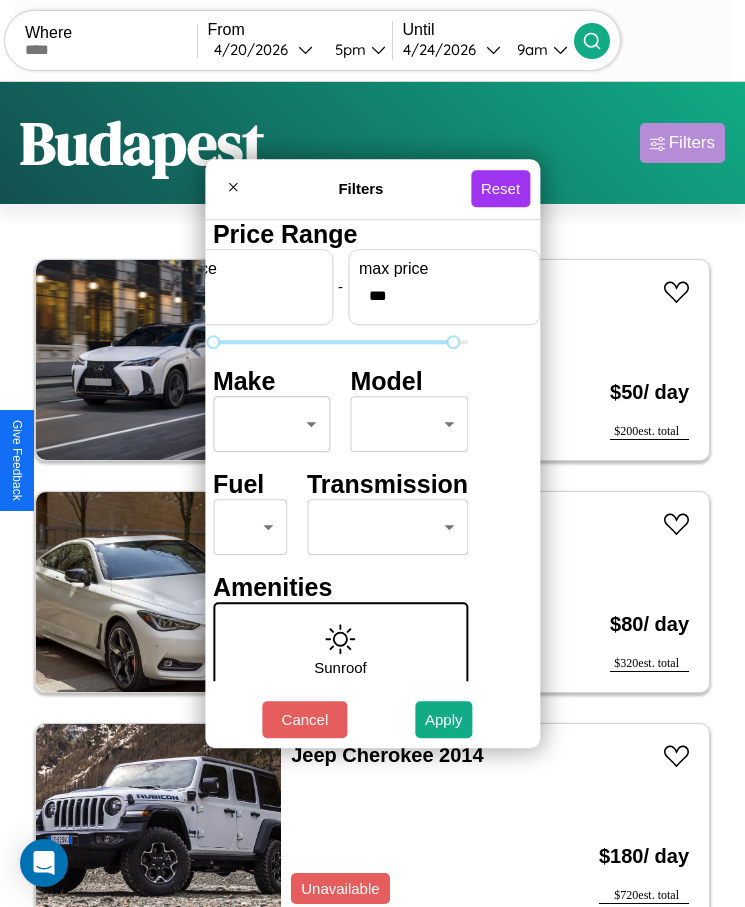 type on "***" 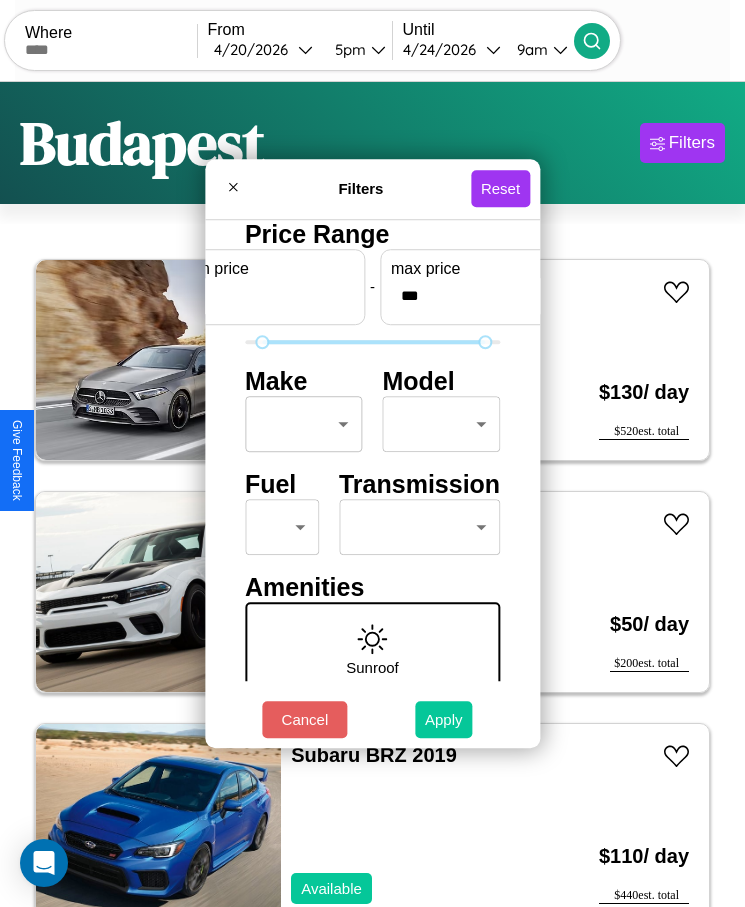 type on "**" 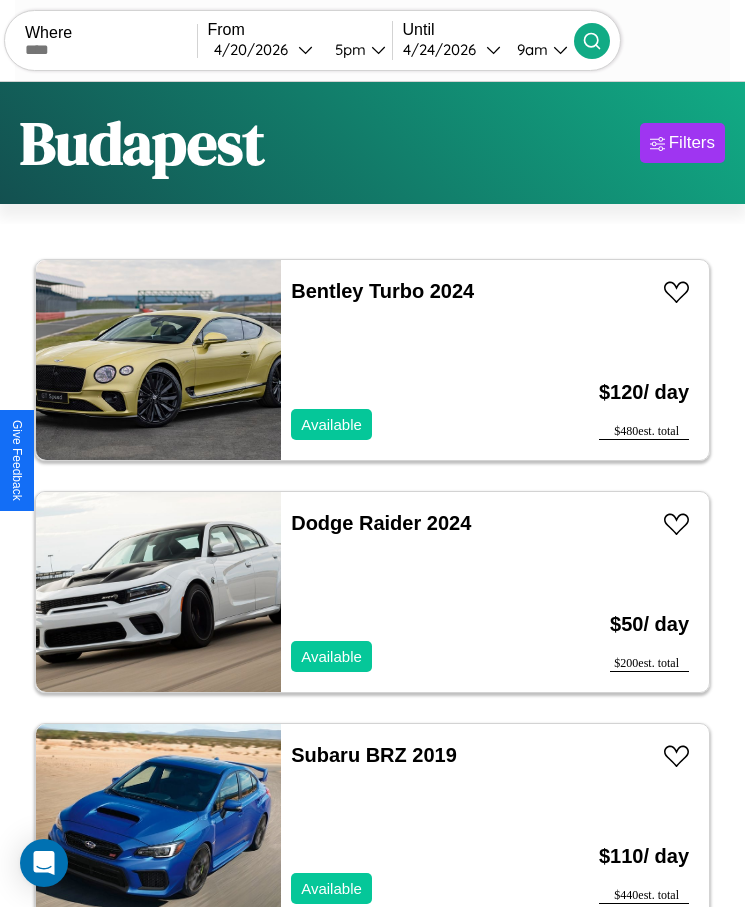 scroll, scrollTop: 50, scrollLeft: 0, axis: vertical 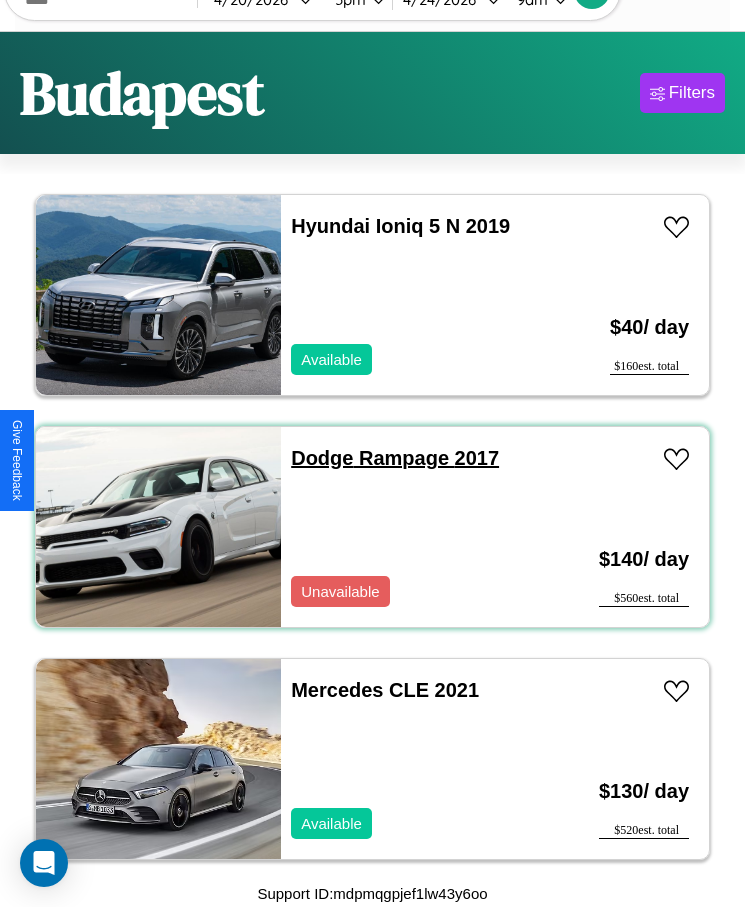 click on "Dodge   Rampage   2017" at bounding box center [395, 458] 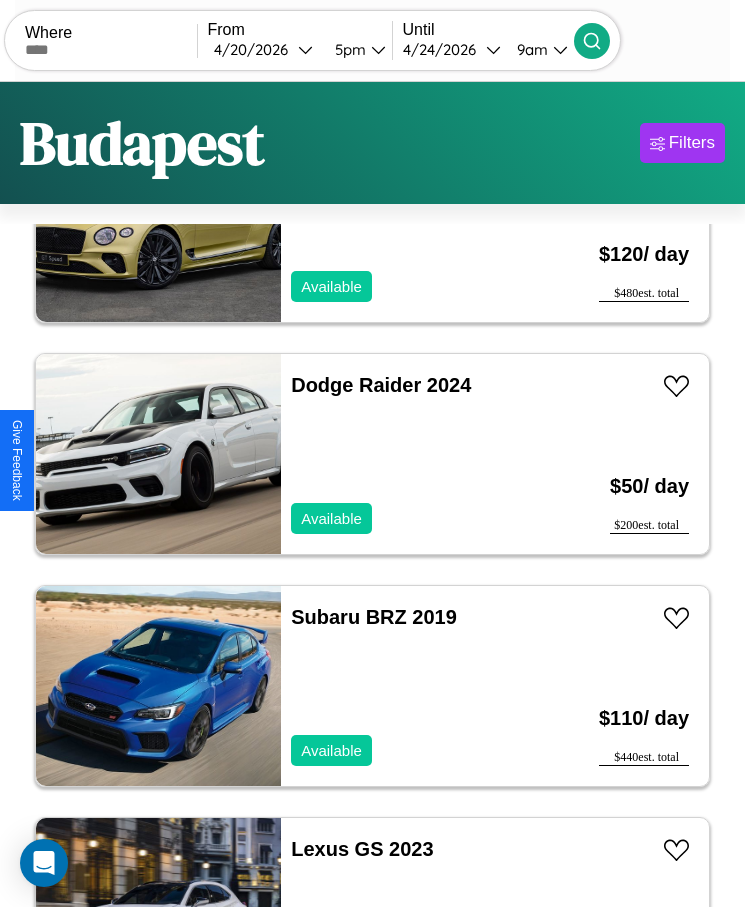 scroll, scrollTop: 0, scrollLeft: 0, axis: both 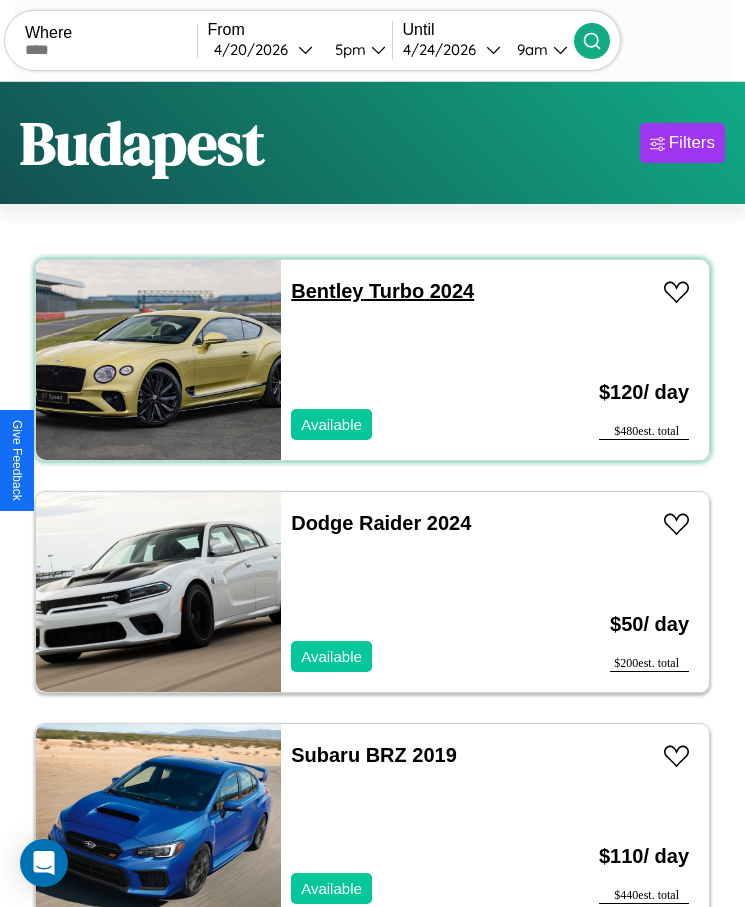 click on "Bentley   Turbo   2024" at bounding box center [382, 291] 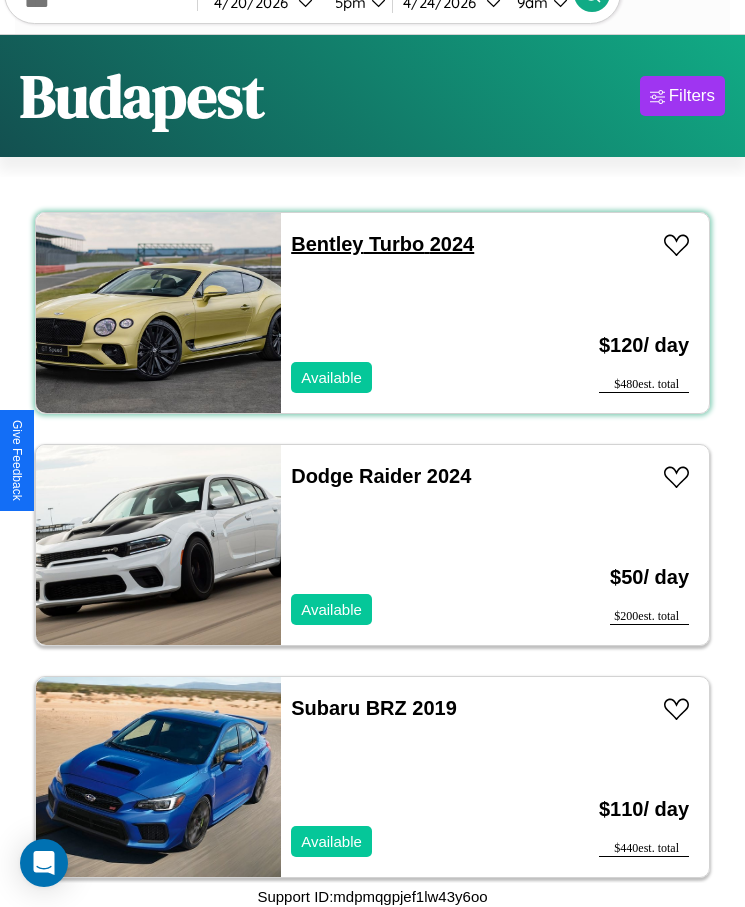 scroll, scrollTop: 72, scrollLeft: 0, axis: vertical 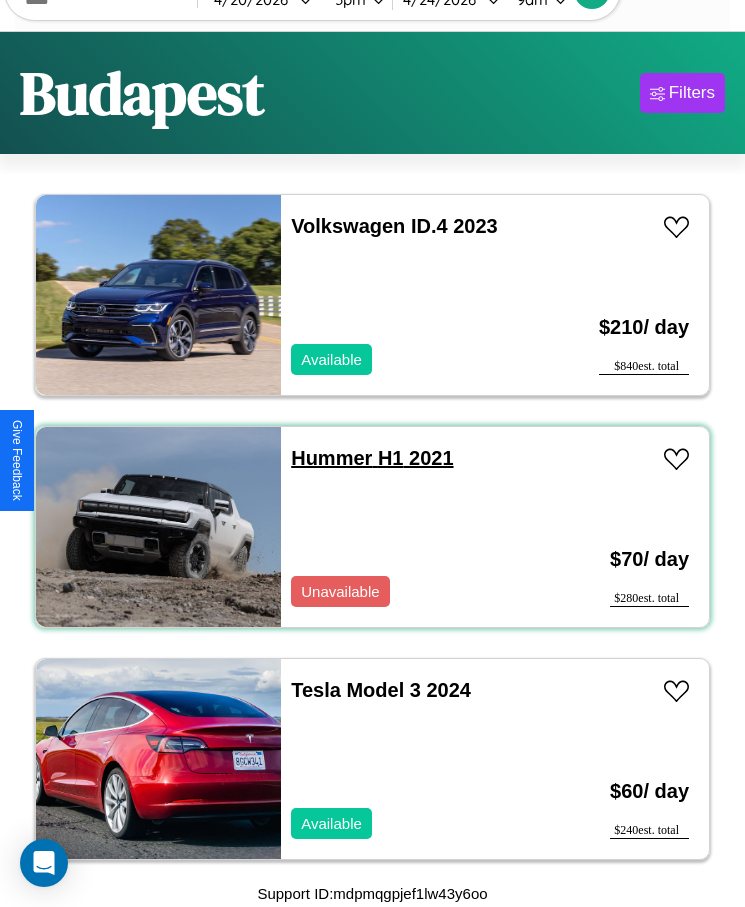 click on "Hummer   H1   2021" at bounding box center [372, 458] 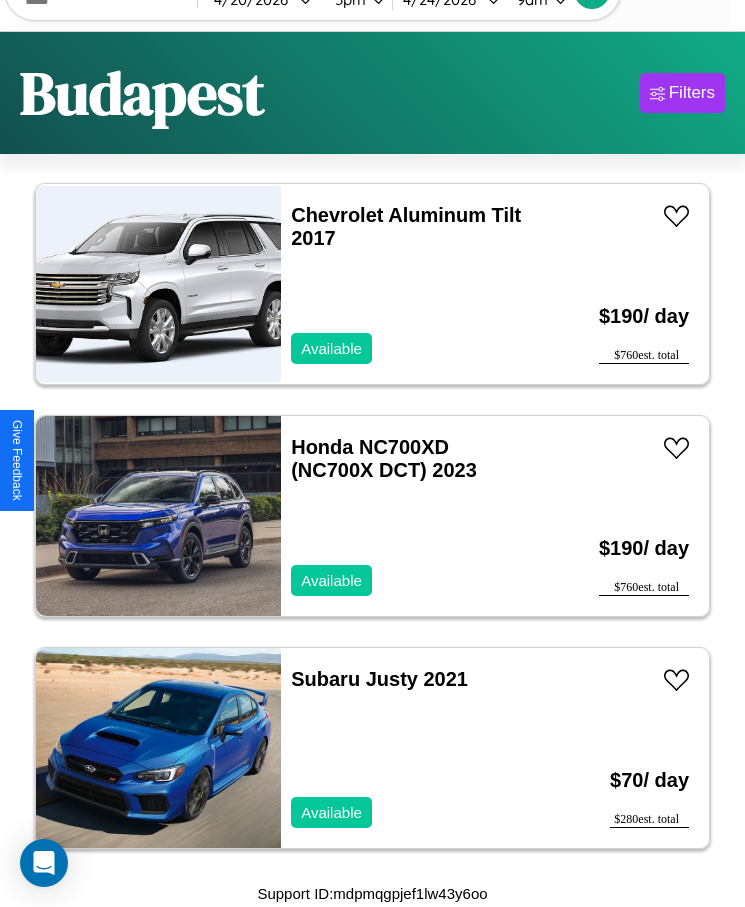 scroll, scrollTop: 5598, scrollLeft: 0, axis: vertical 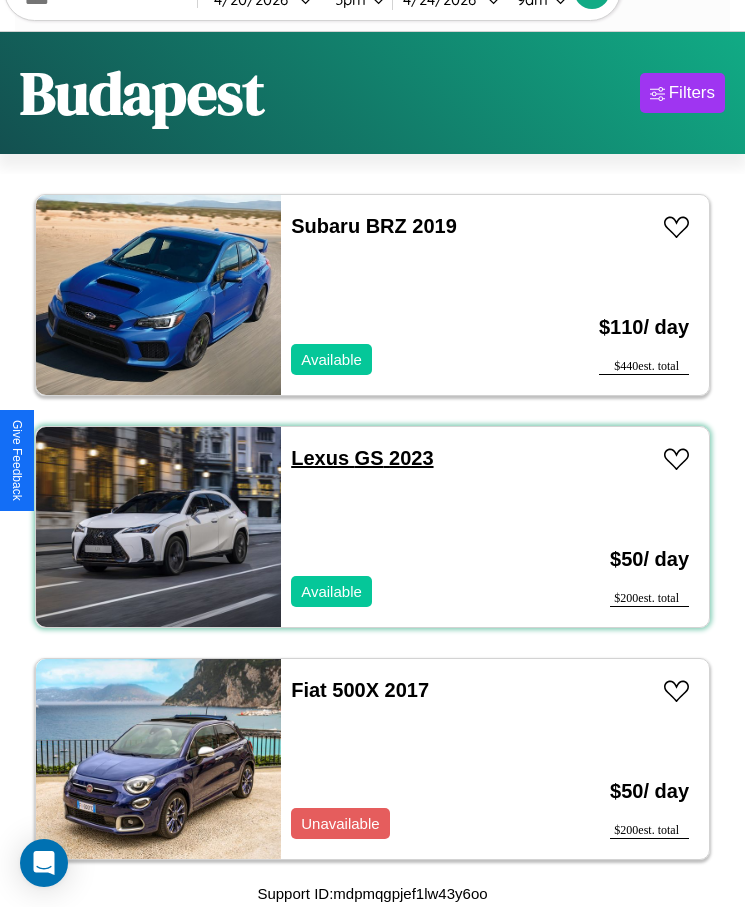click on "Lexus   GS   2023" at bounding box center (362, 458) 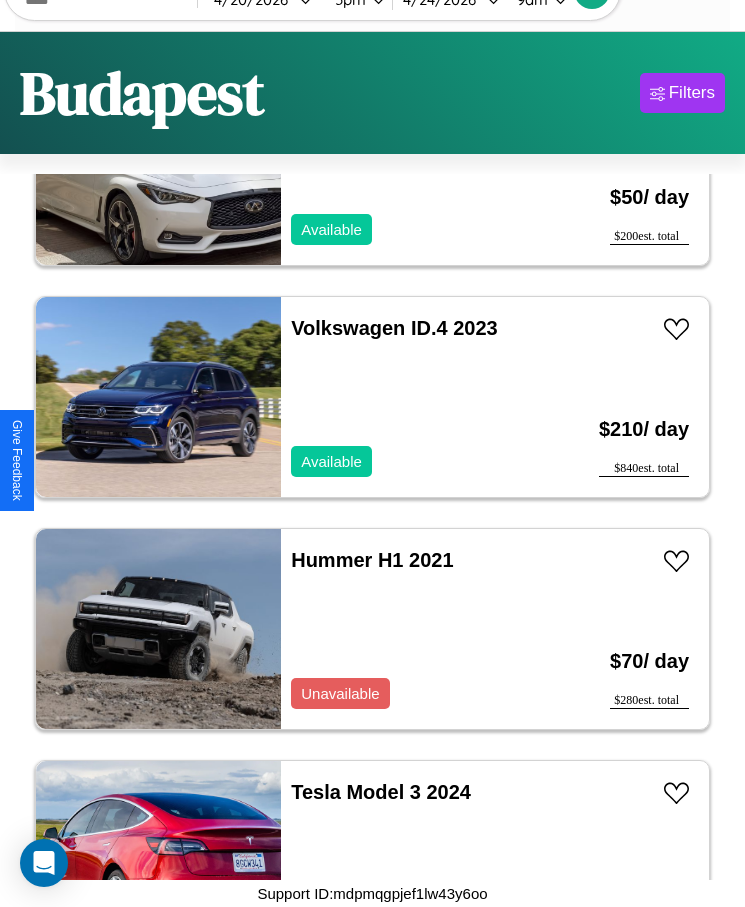 scroll, scrollTop: 1639, scrollLeft: 0, axis: vertical 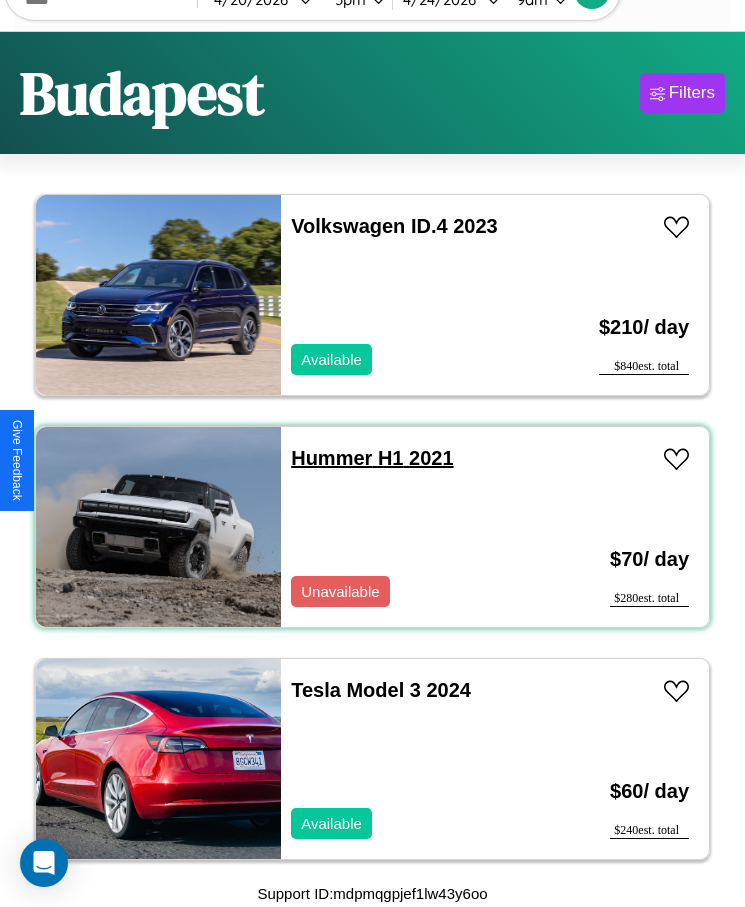 click on "Hummer   H1   2021" at bounding box center (372, 458) 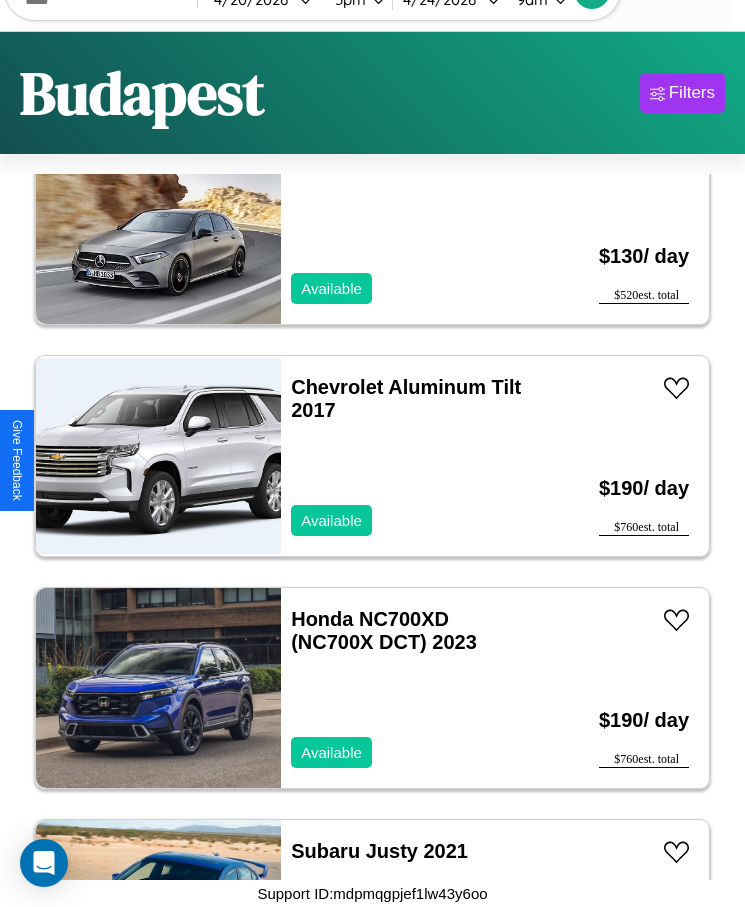 scroll, scrollTop: 5583, scrollLeft: 0, axis: vertical 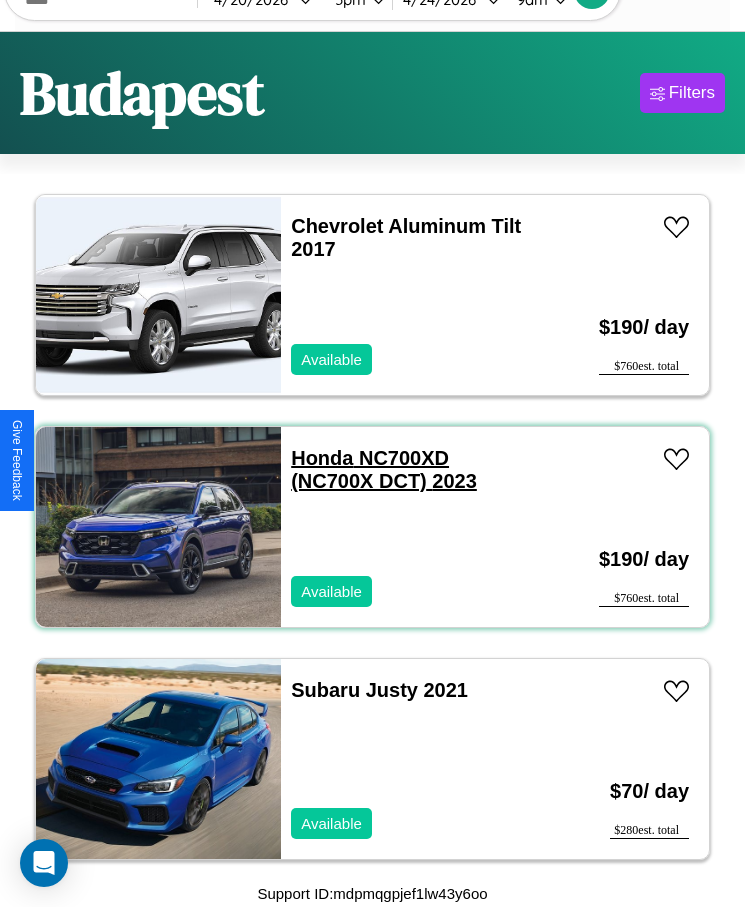 click on "Honda   NC700XD (NC700X DCT)   2023" at bounding box center (384, 469) 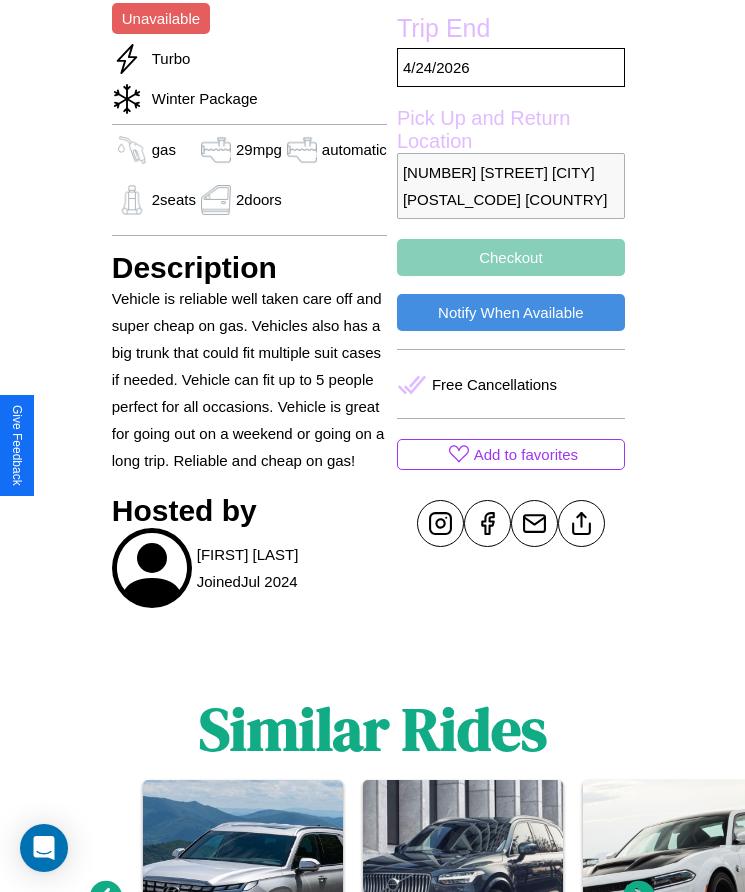 scroll, scrollTop: 629, scrollLeft: 0, axis: vertical 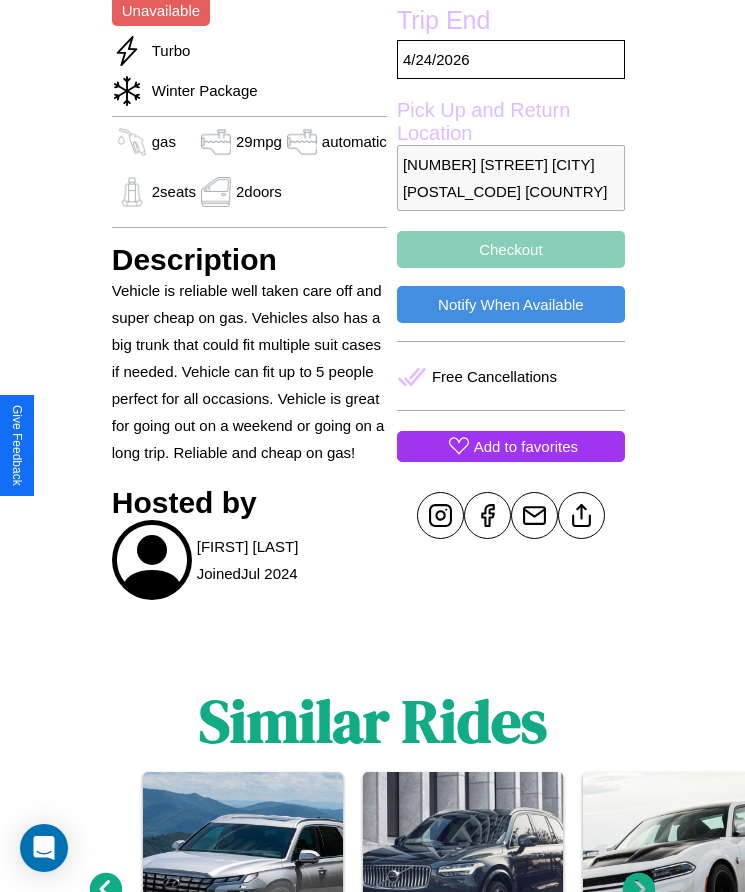 click on "Add to favorites" at bounding box center (526, 446) 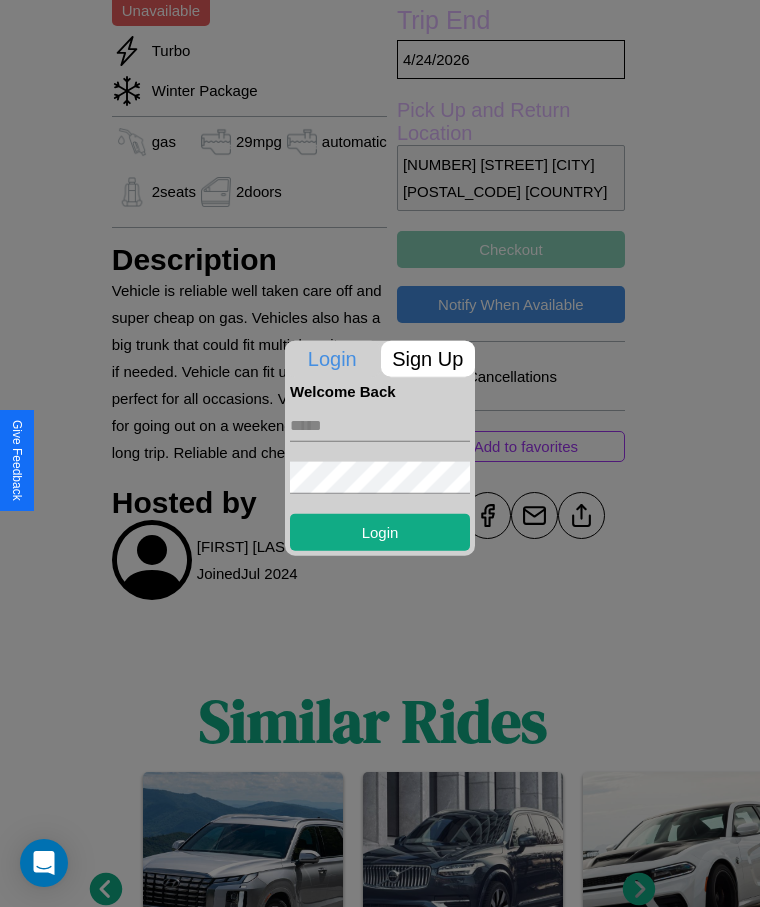 click on "Sign Up" at bounding box center (428, 358) 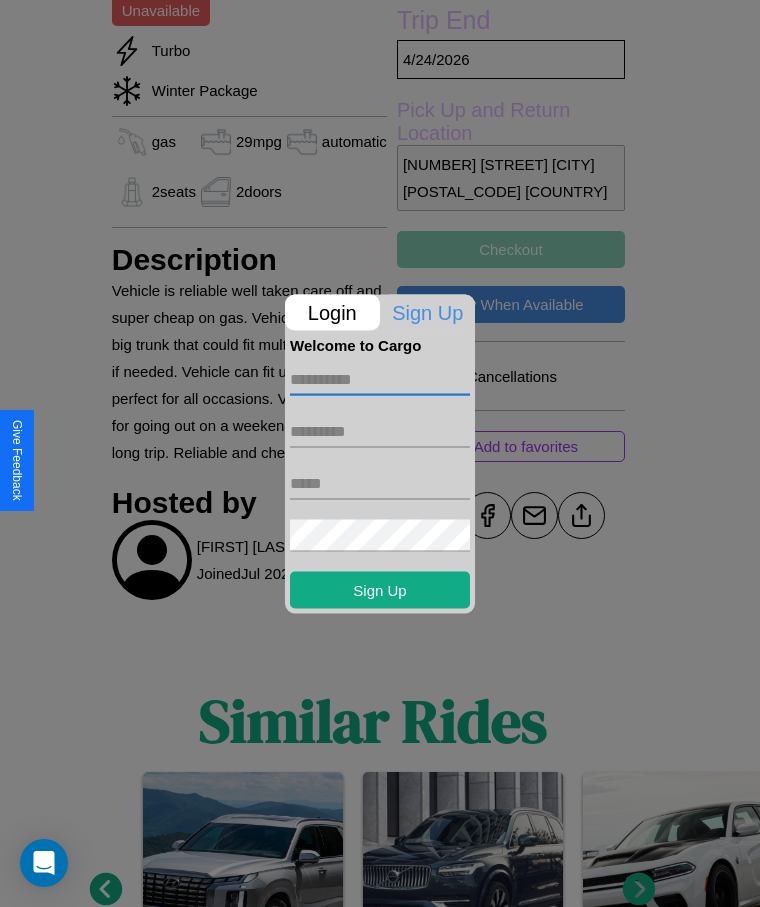 click at bounding box center (380, 379) 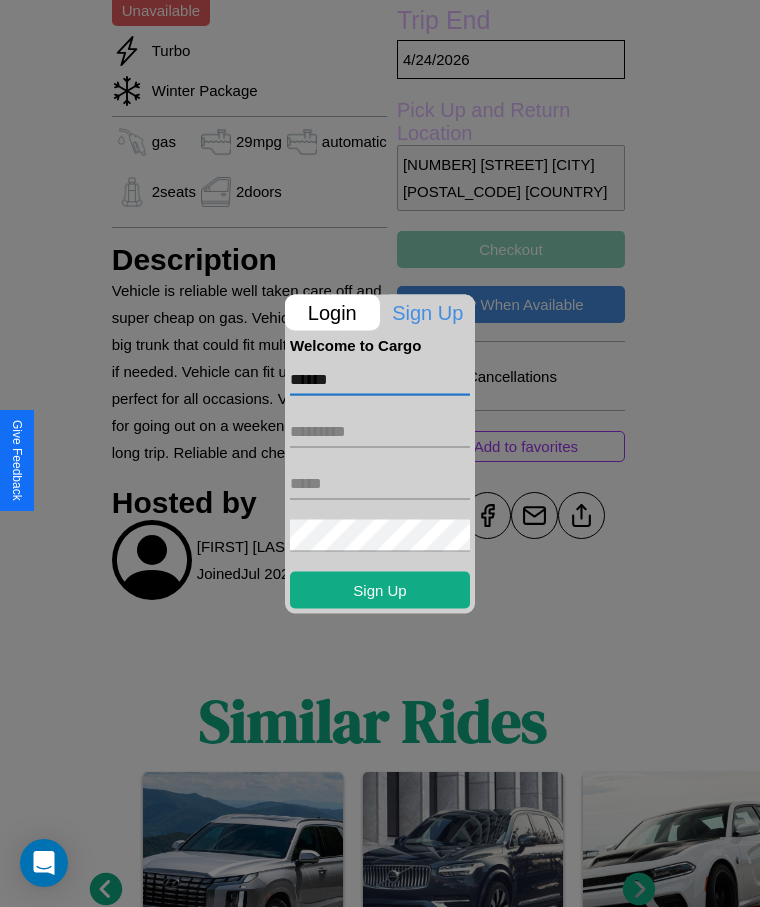 type on "******" 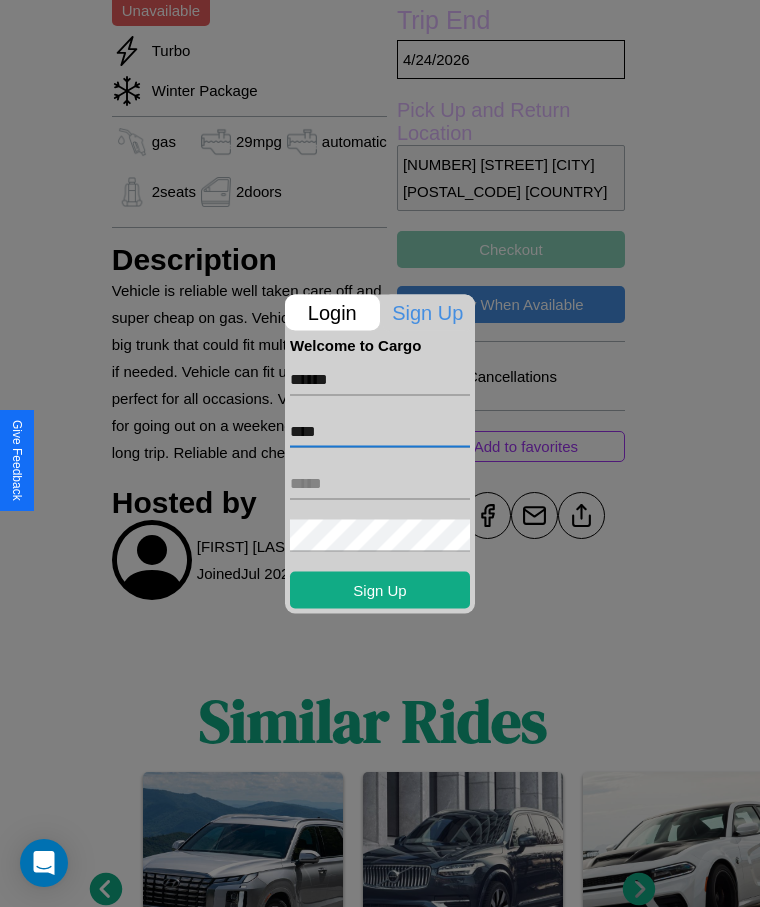 type on "****" 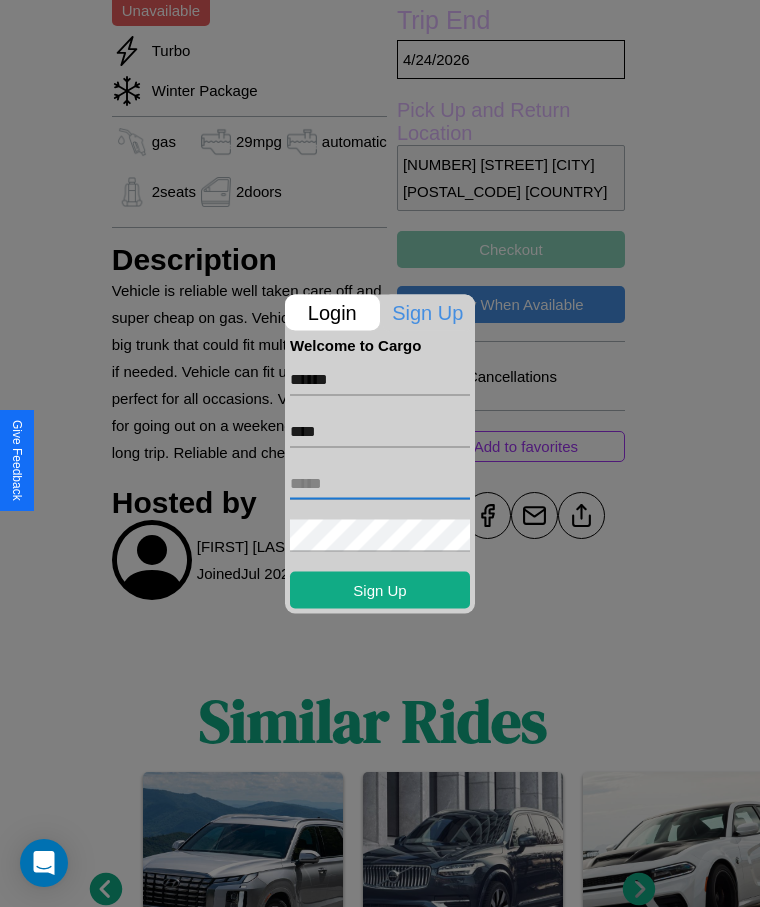 click at bounding box center [380, 483] 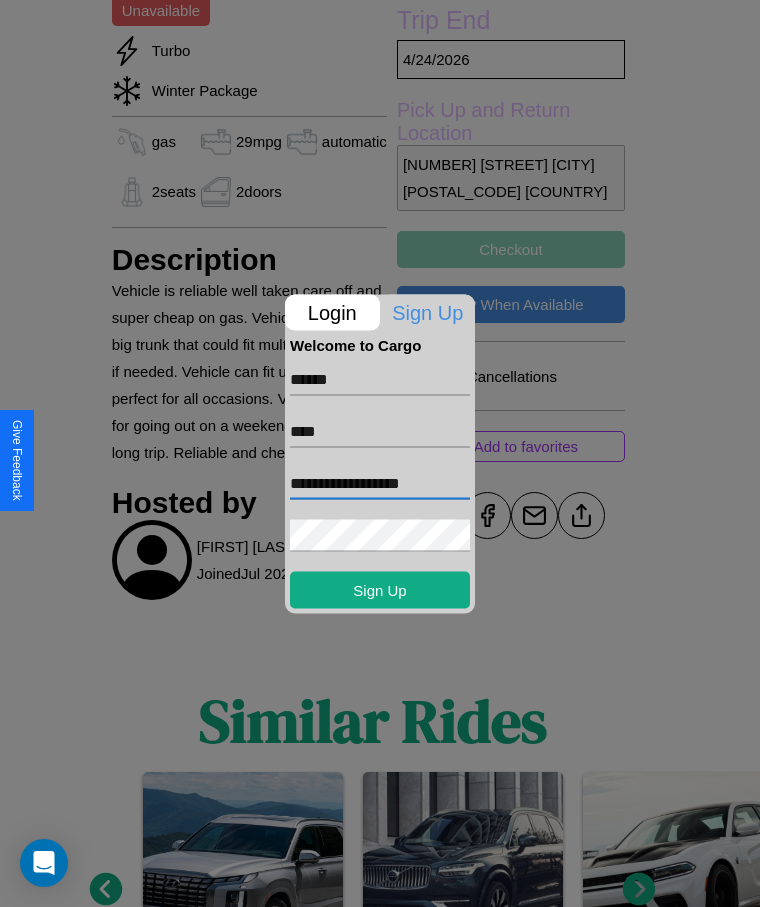 type on "**********" 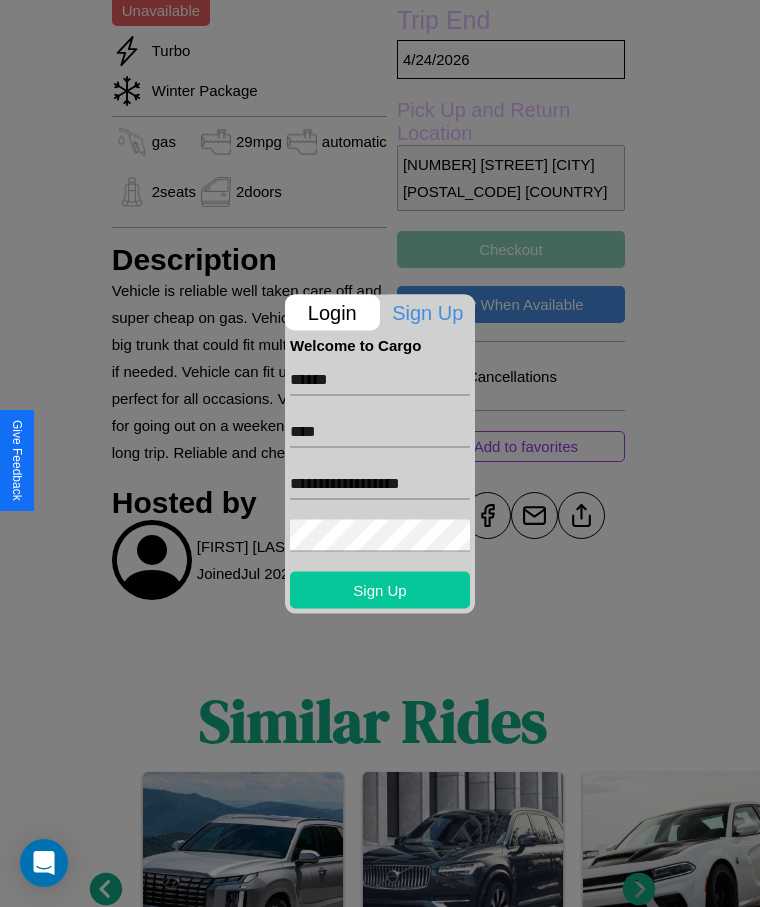 click on "Sign Up" at bounding box center [380, 589] 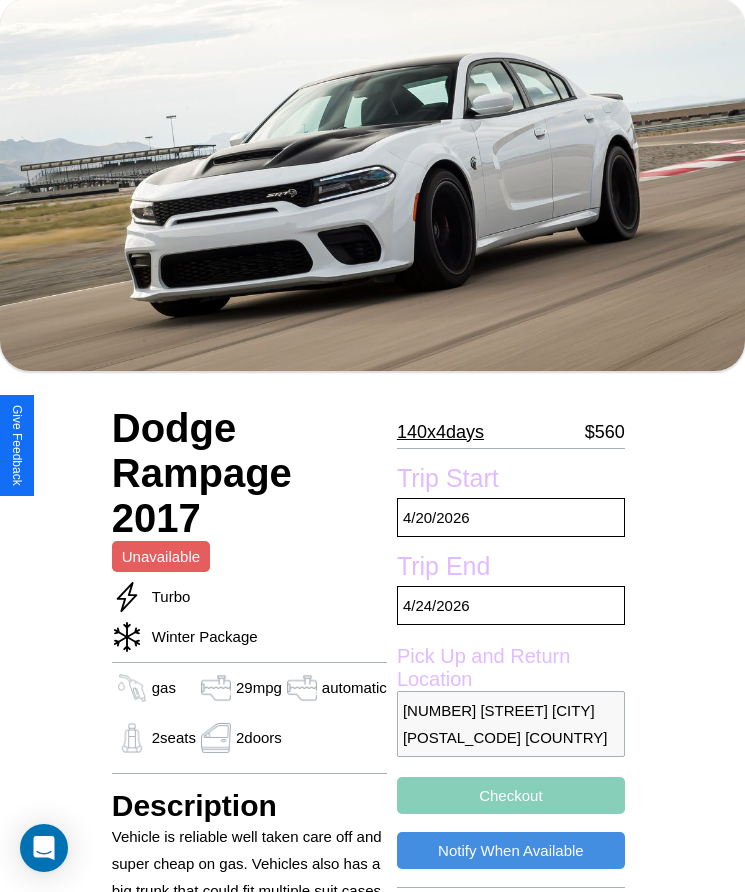 scroll, scrollTop: 69, scrollLeft: 0, axis: vertical 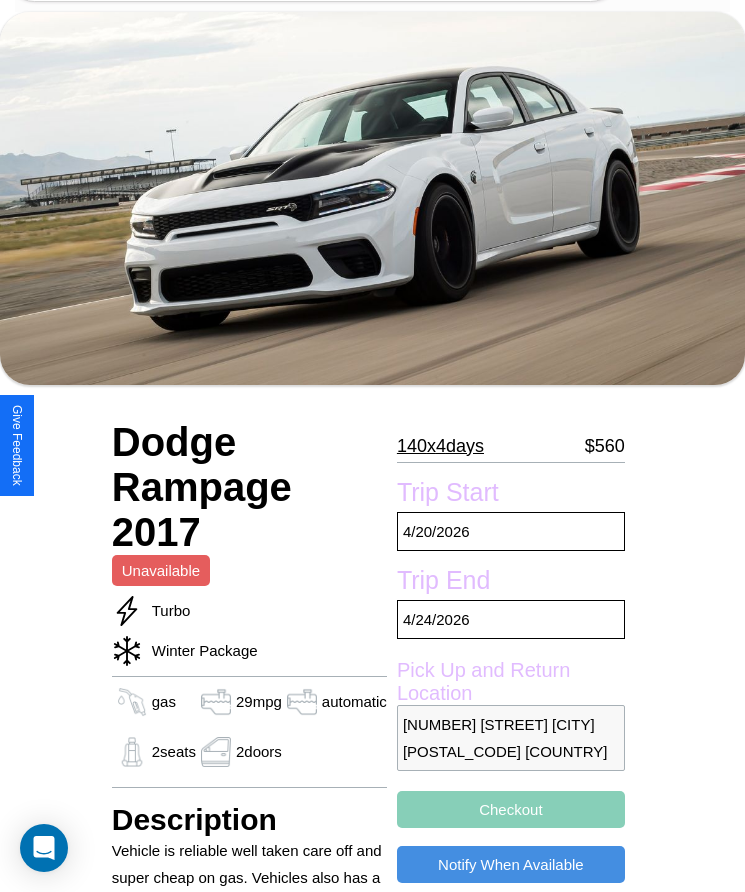 click on "140  x  4  days" at bounding box center (440, 446) 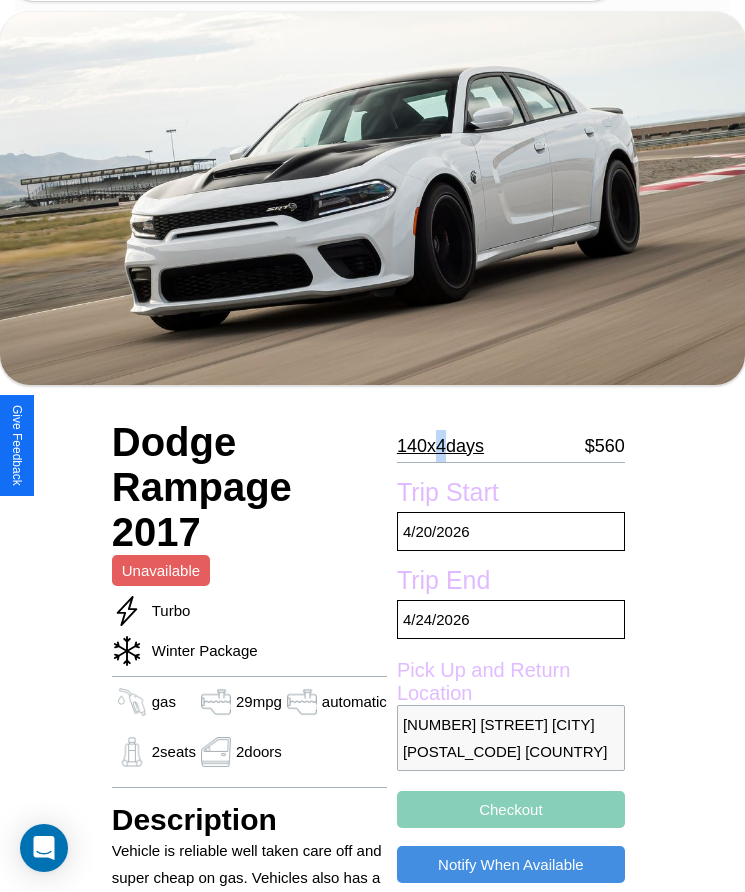 click on "140  x  4  days" at bounding box center [440, 446] 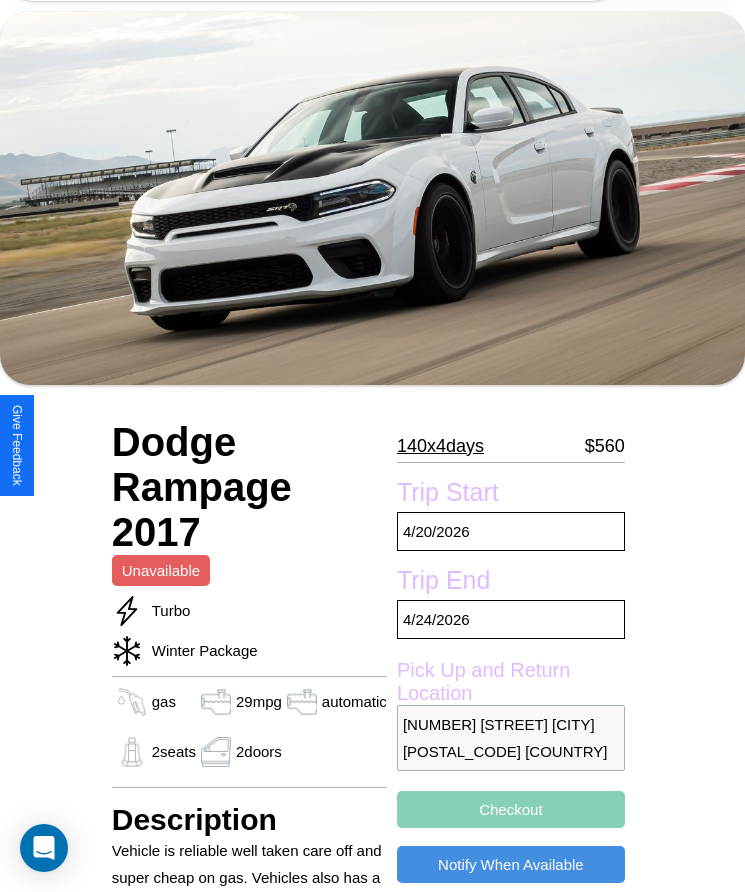 click on "140  x  4  days" at bounding box center (440, 446) 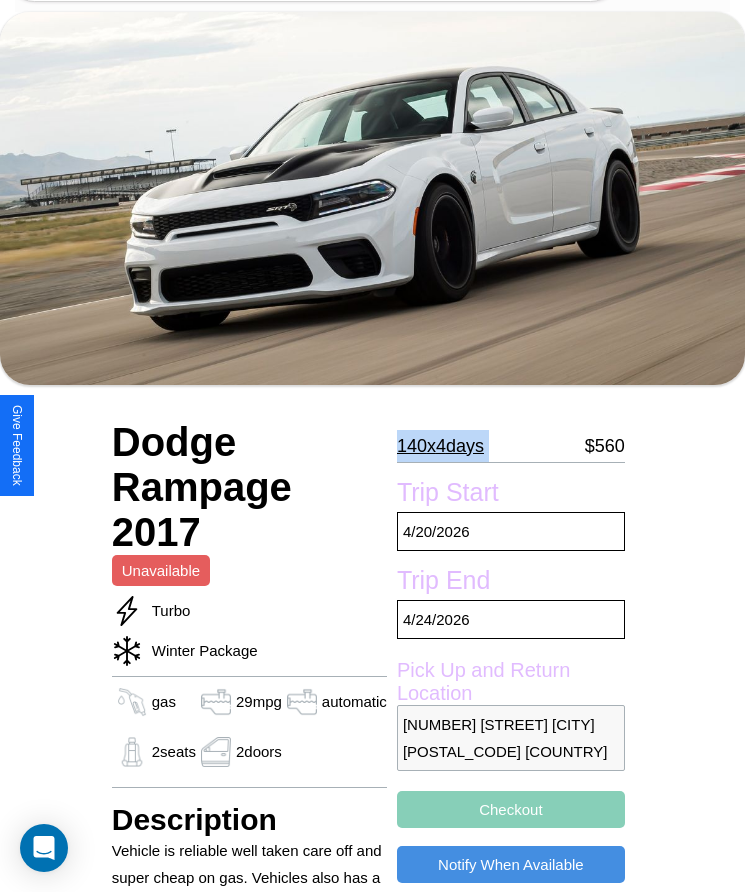 click on "140  x  4  days" at bounding box center [440, 446] 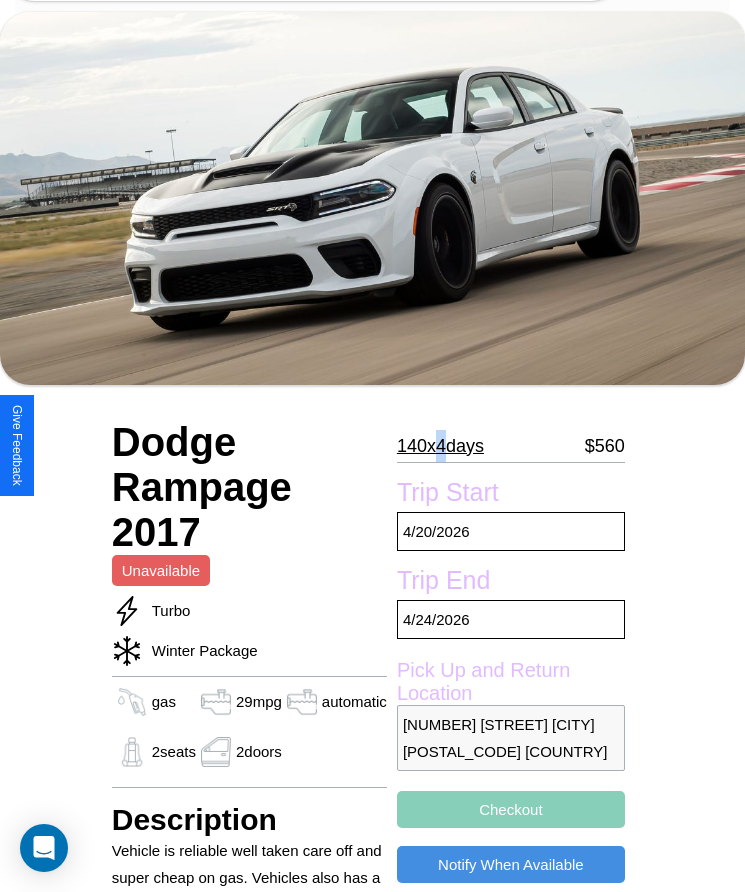 click on "140  x  4  days" at bounding box center [440, 446] 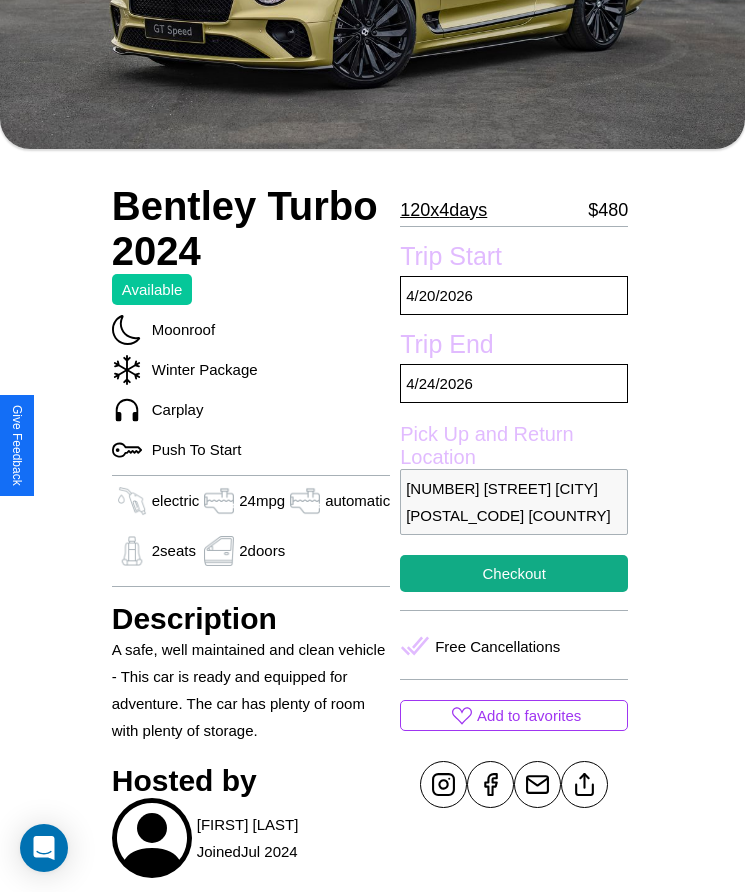 scroll, scrollTop: 434, scrollLeft: 0, axis: vertical 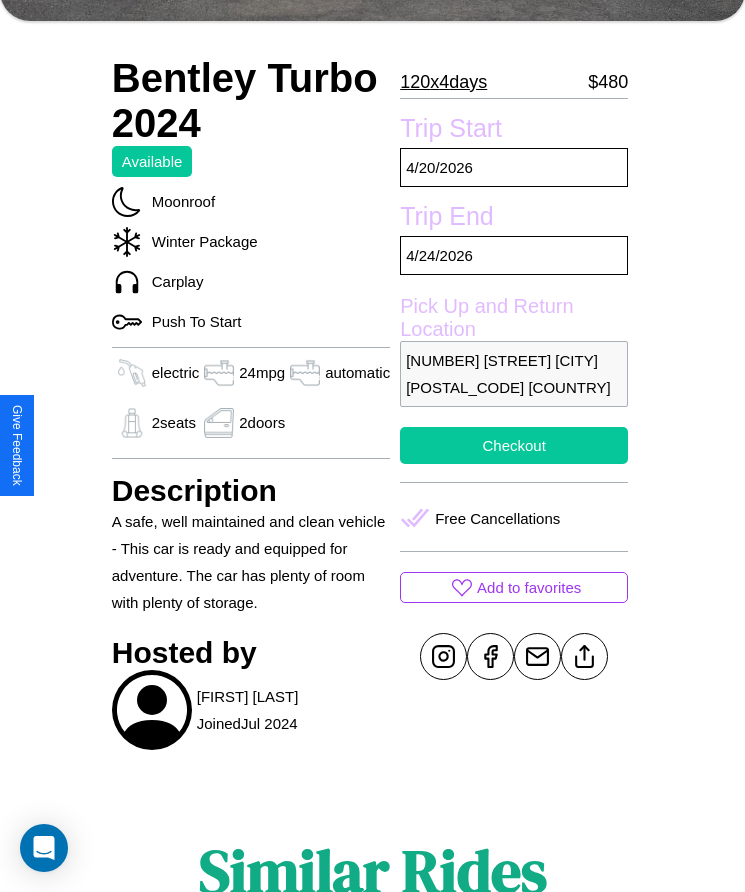 click on "Checkout" at bounding box center [514, 445] 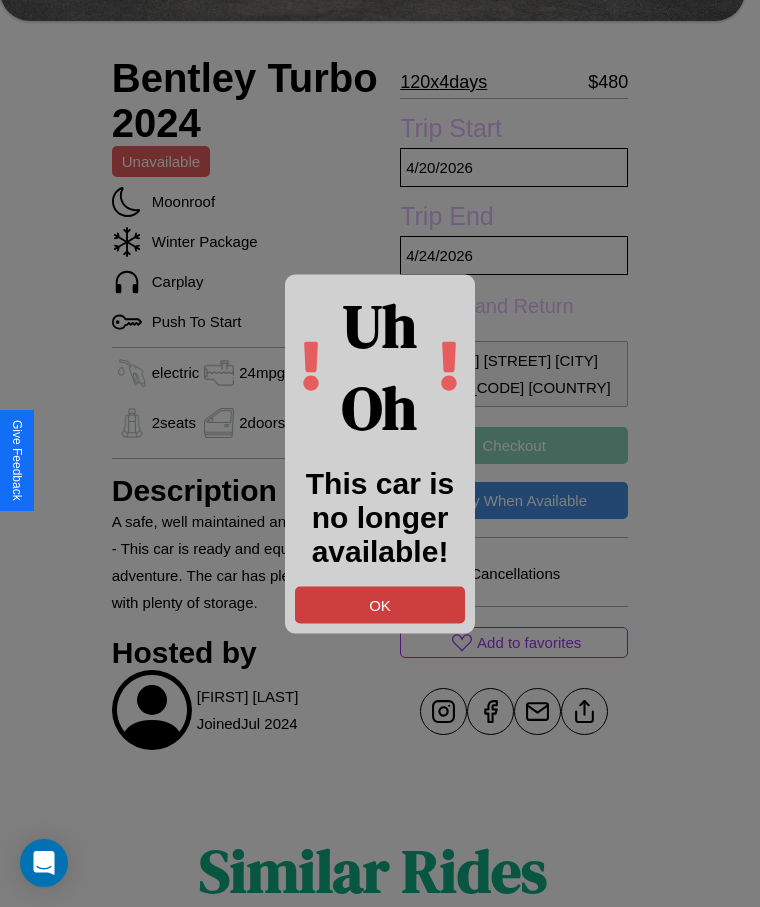 click on "OK" at bounding box center (380, 604) 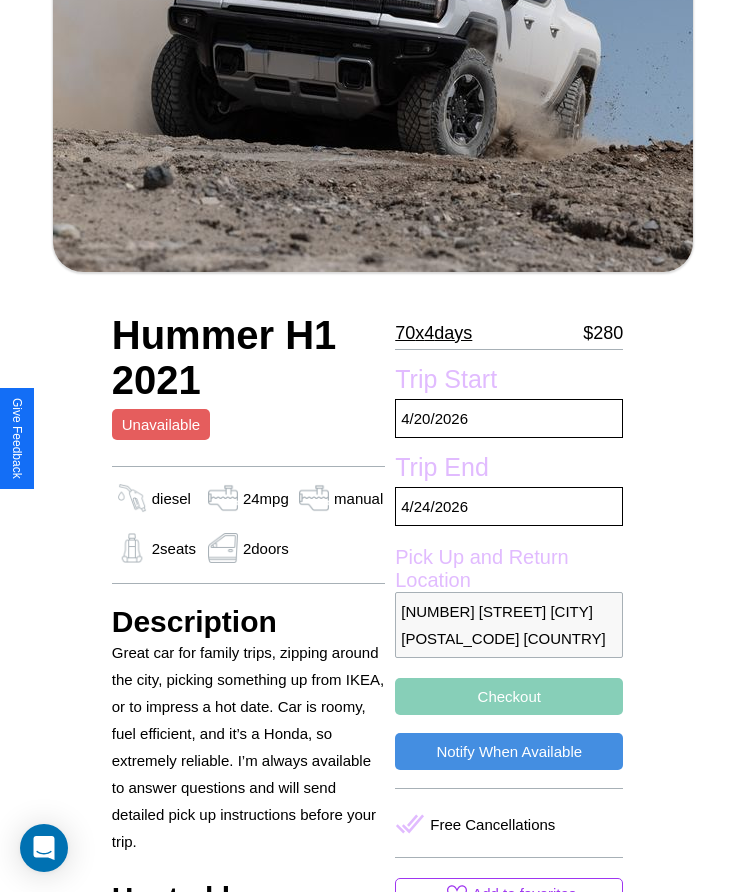 scroll, scrollTop: 175, scrollLeft: 0, axis: vertical 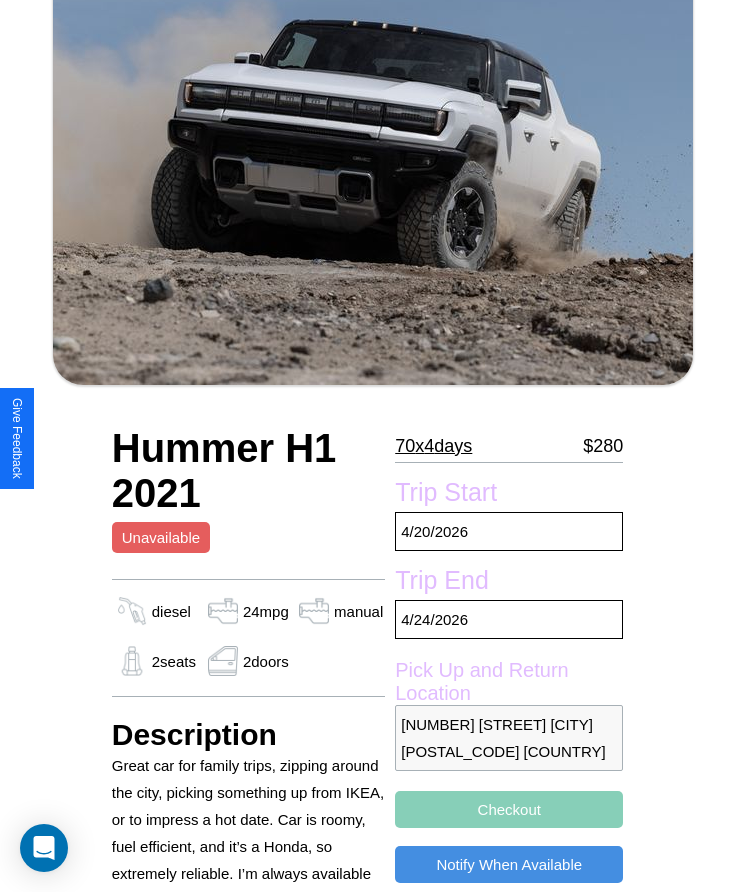 click on "70  x  4  days" at bounding box center [433, 446] 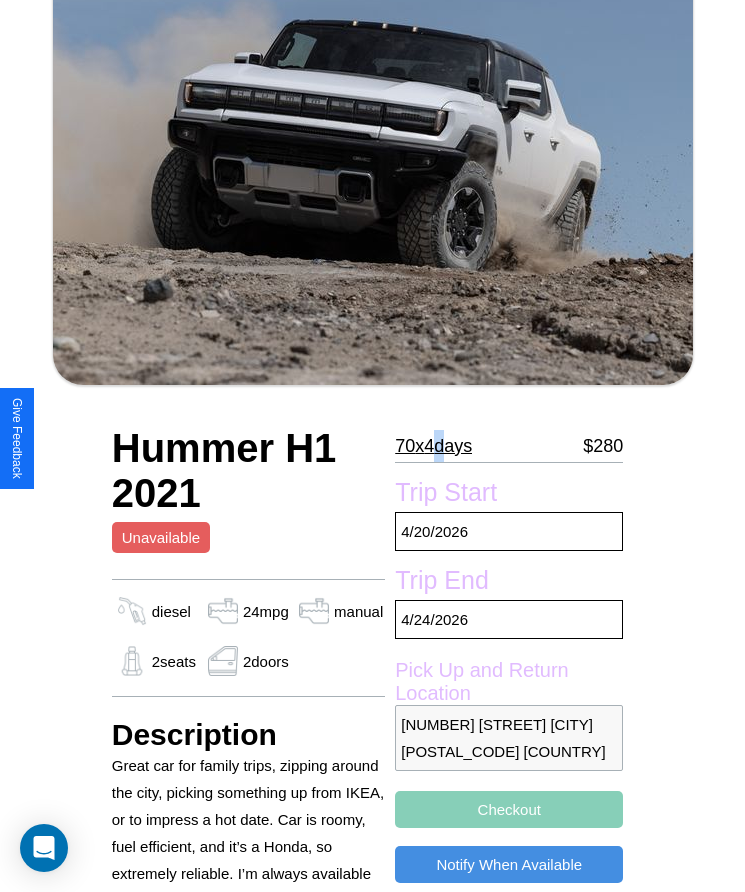 click on "70  x  4  days" at bounding box center (433, 446) 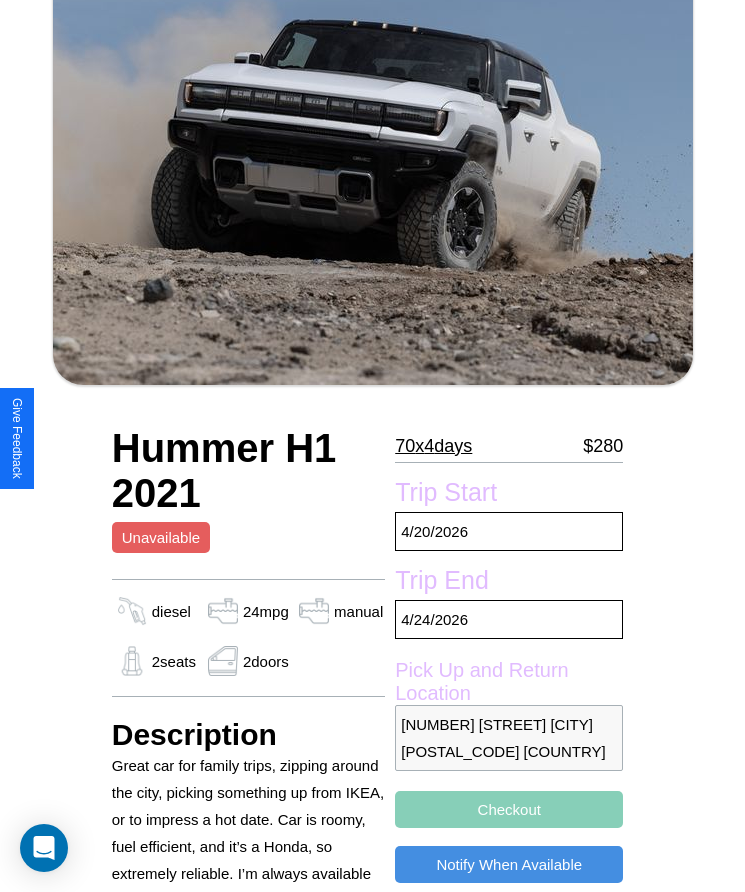 click on "70  x  4  days" at bounding box center [433, 446] 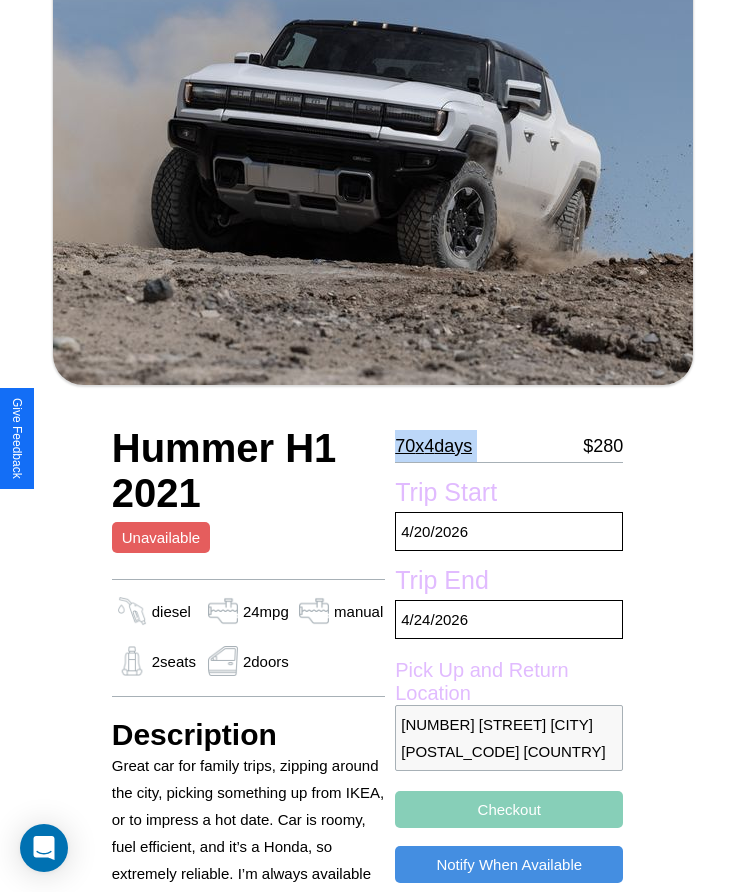 click on "70  x  4  days" at bounding box center [433, 446] 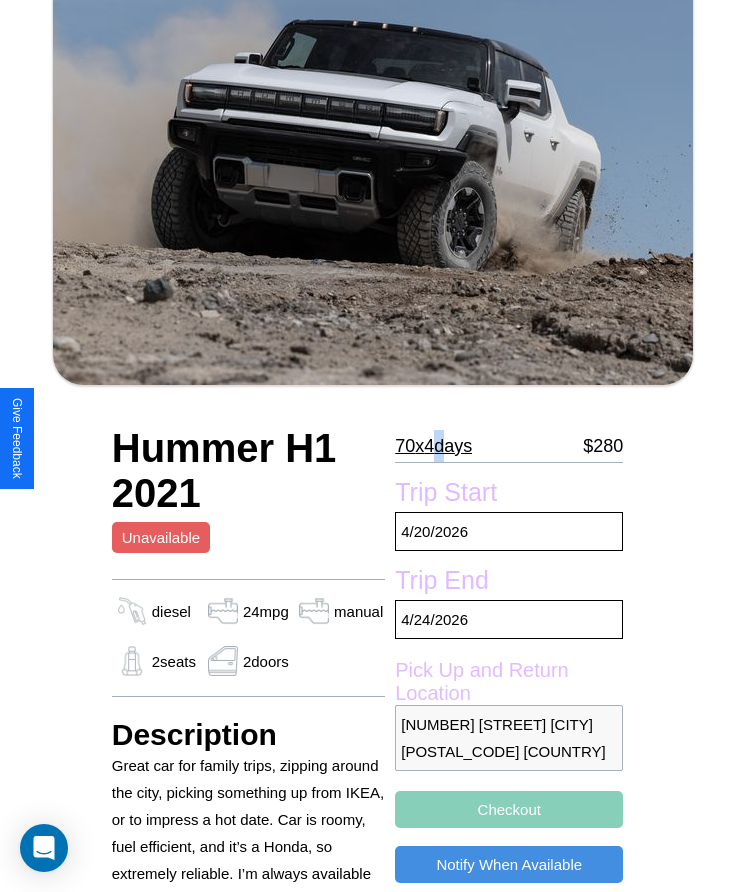 click on "70  x  4  days" at bounding box center [433, 446] 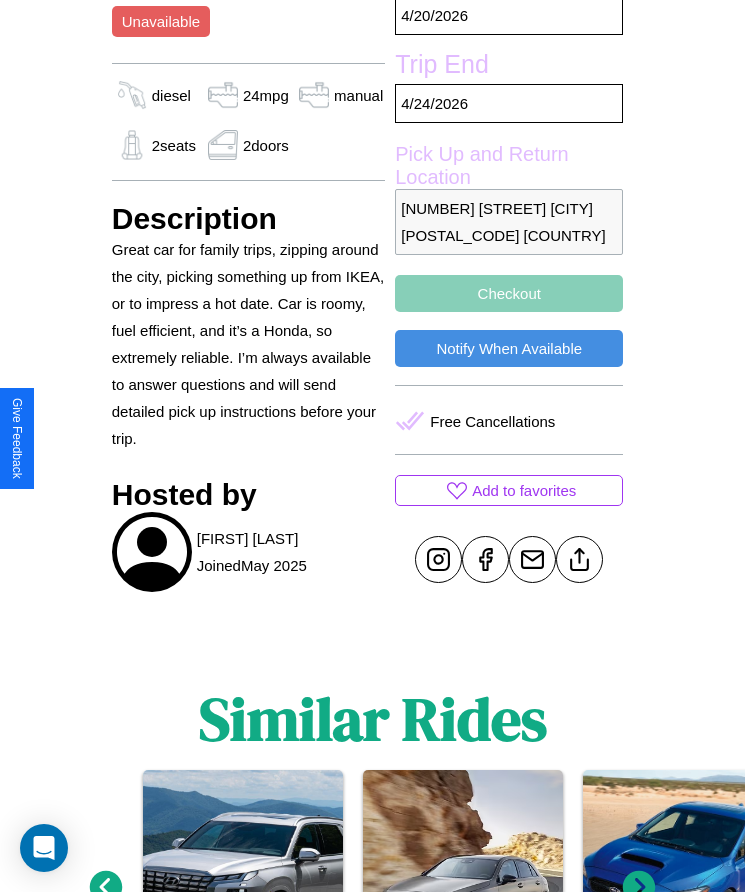 scroll, scrollTop: 736, scrollLeft: 0, axis: vertical 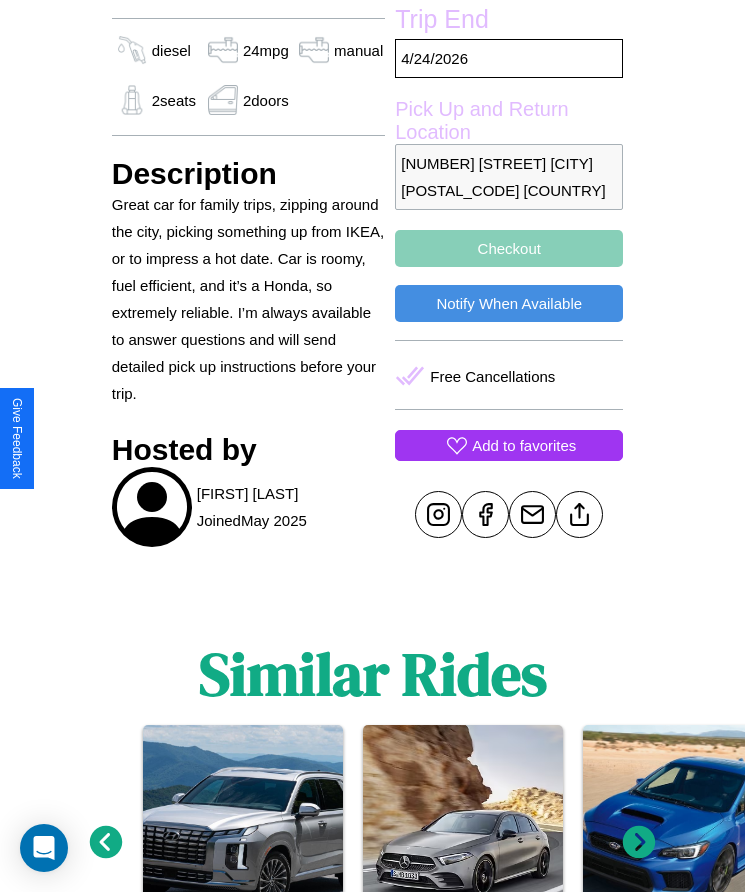 click on "Add to favorites" at bounding box center [524, 445] 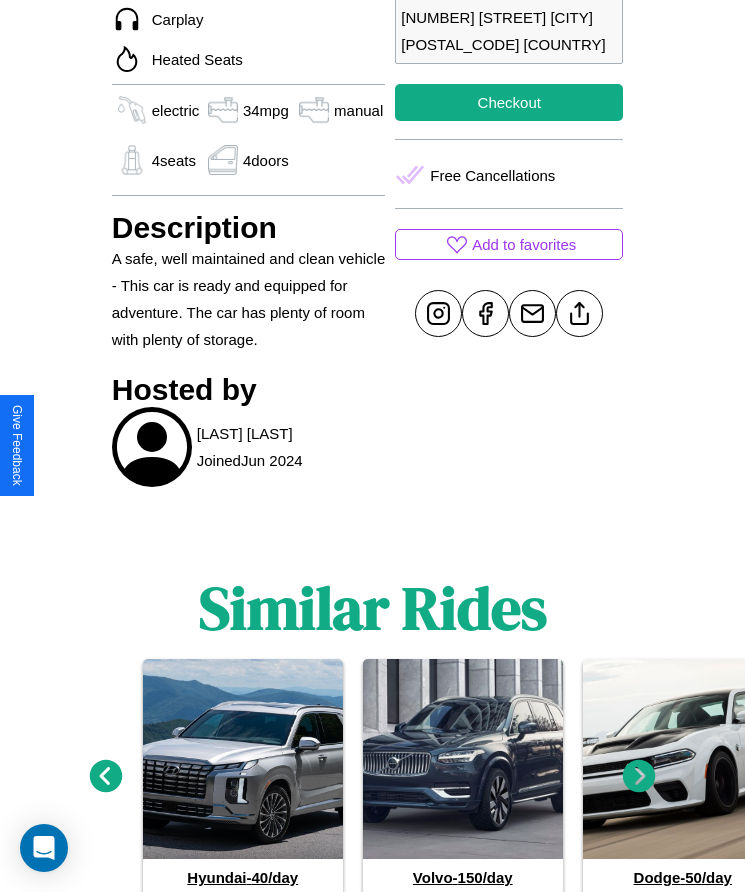 scroll, scrollTop: 954, scrollLeft: 0, axis: vertical 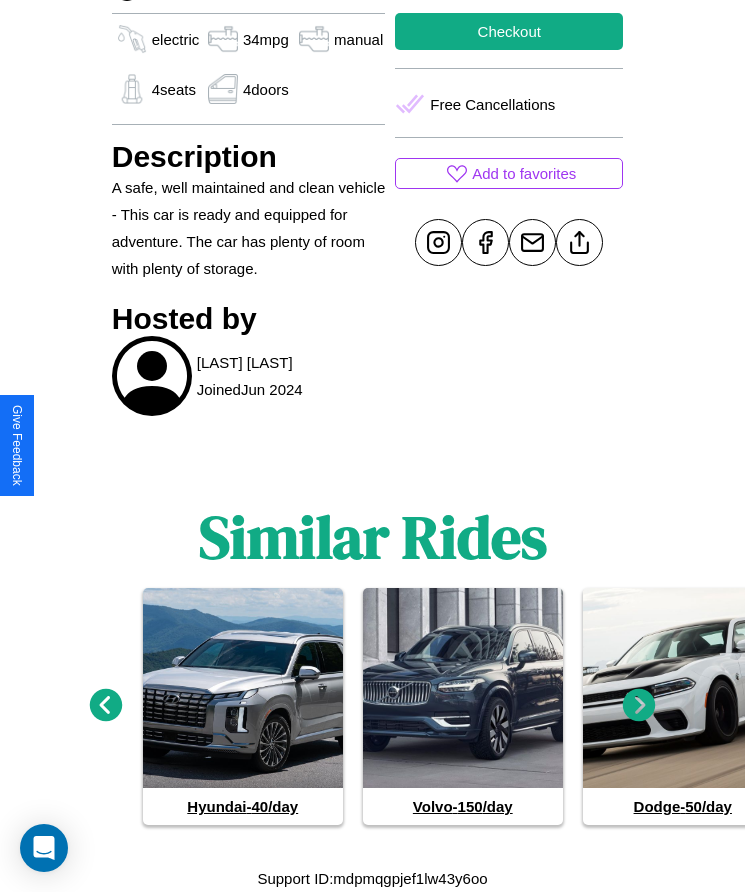 click 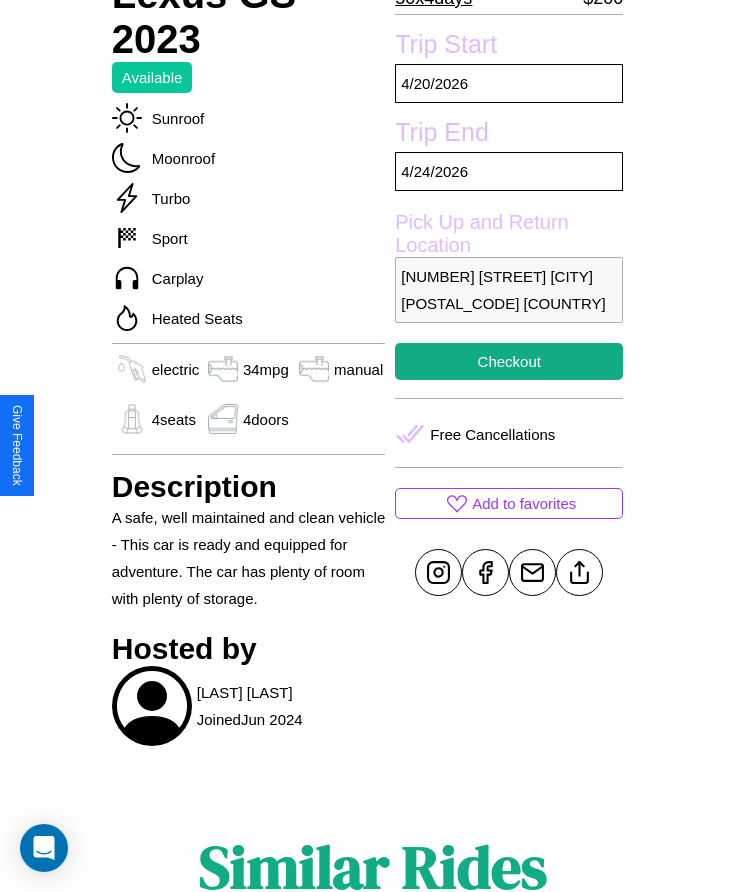 scroll, scrollTop: 540, scrollLeft: 0, axis: vertical 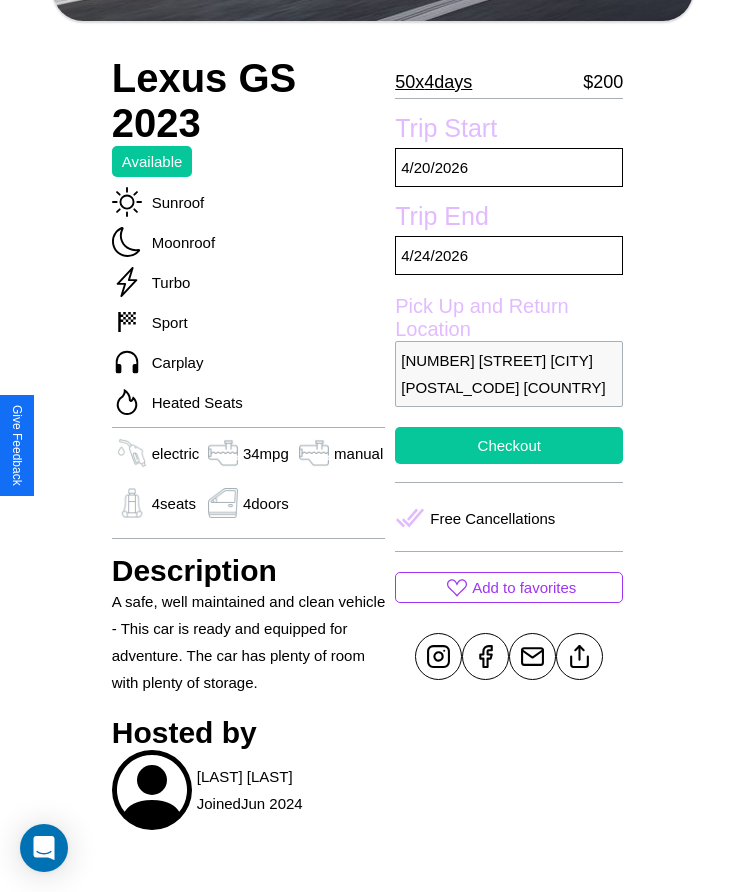 click on "Checkout" at bounding box center [509, 445] 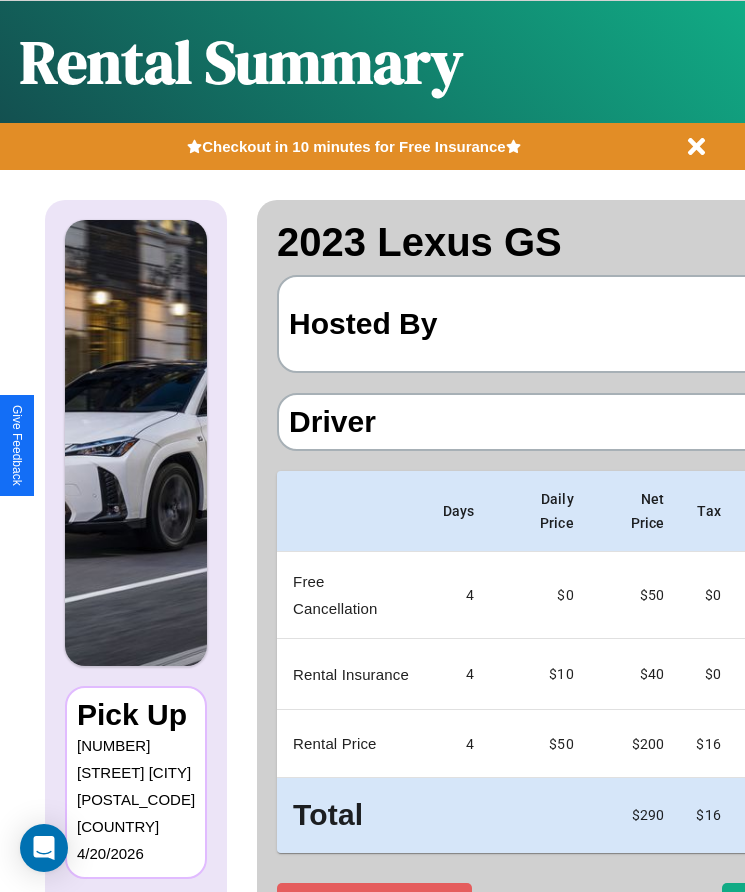 scroll, scrollTop: 0, scrollLeft: 118, axis: horizontal 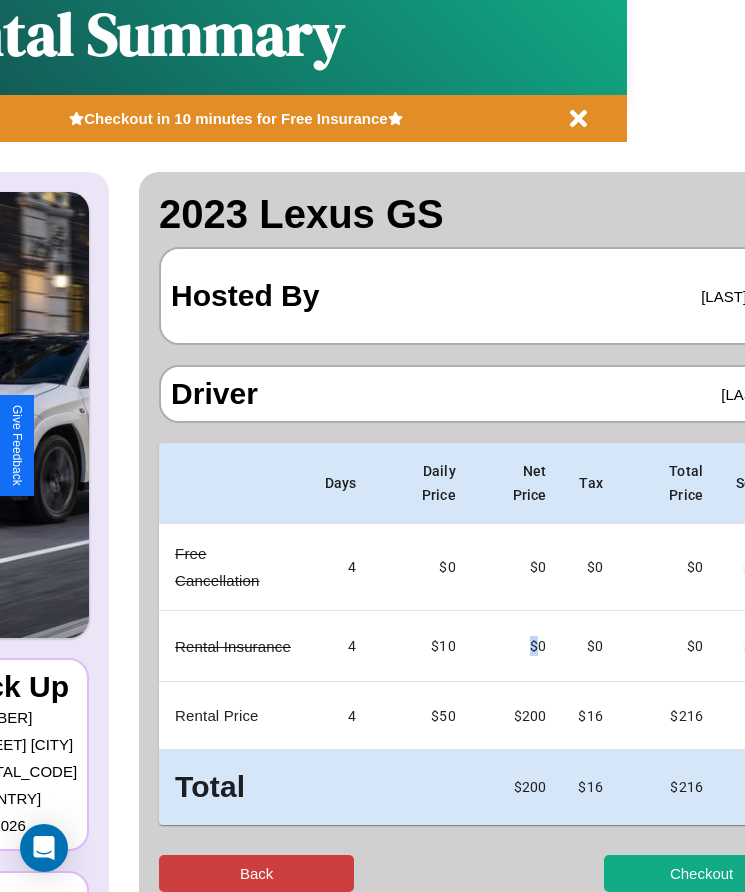 click on "Back" at bounding box center (256, 873) 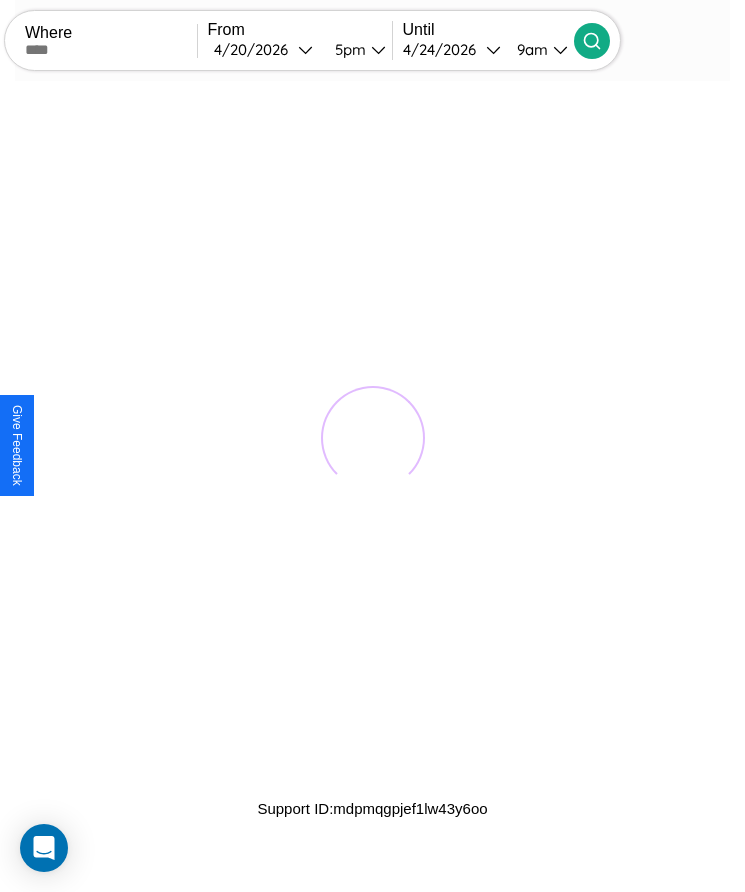 scroll, scrollTop: 0, scrollLeft: 0, axis: both 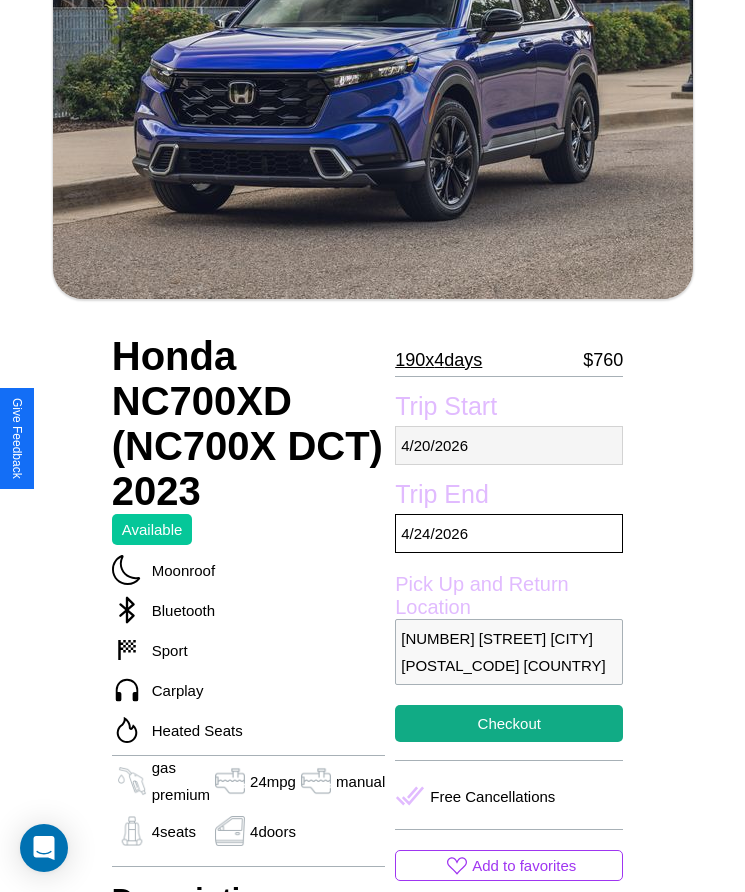 click on "[DATE]" at bounding box center (509, 445) 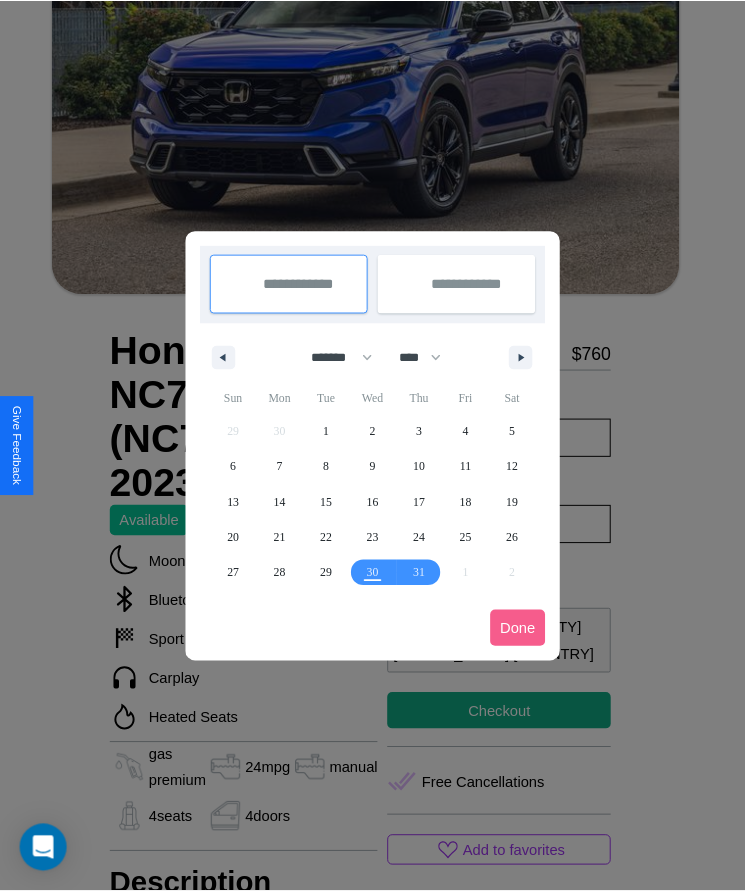 scroll, scrollTop: 0, scrollLeft: 0, axis: both 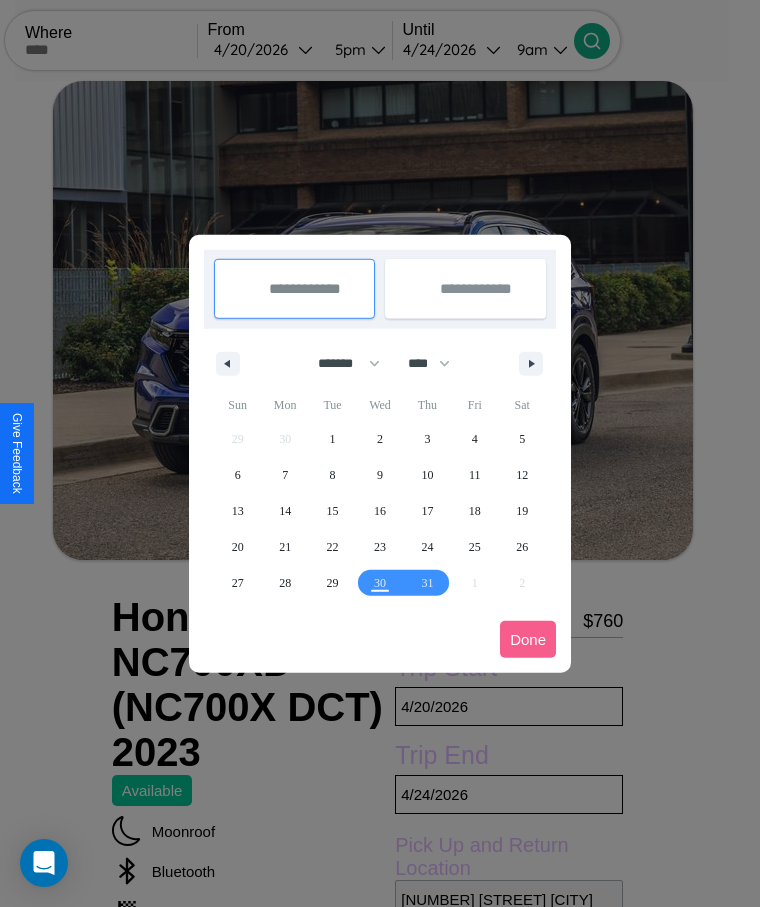 click at bounding box center (380, 453) 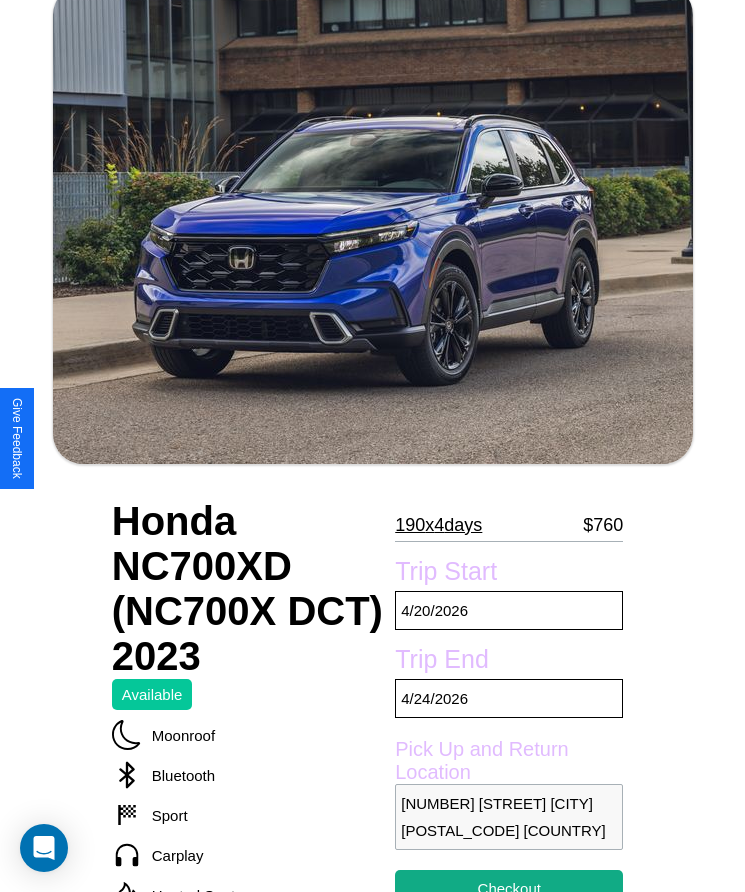 scroll, scrollTop: 175, scrollLeft: 0, axis: vertical 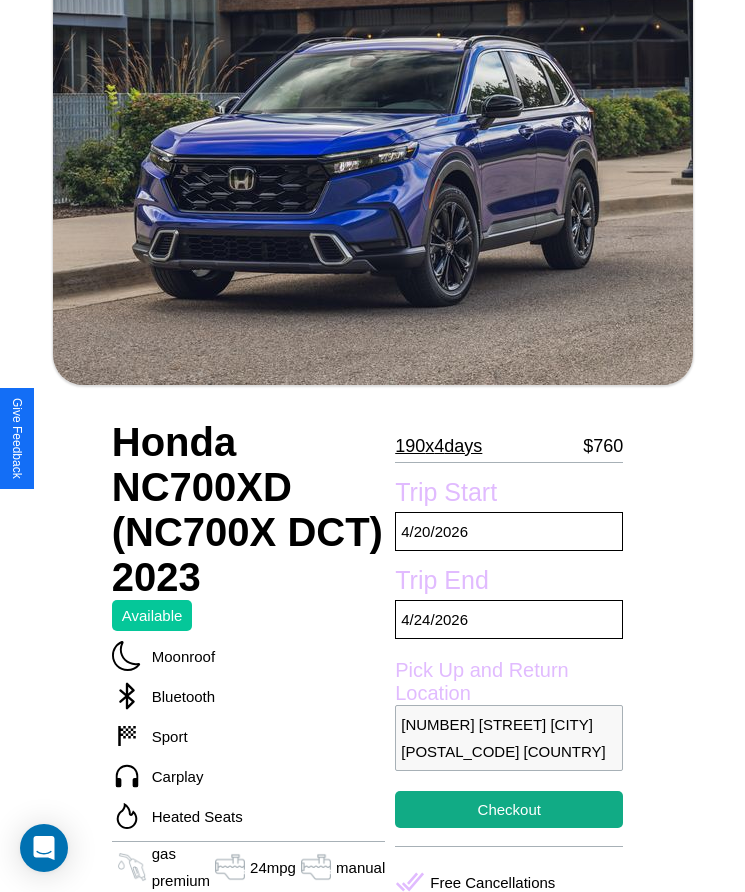 click on "[NUMBER] x [NUMBER]" at bounding box center (438, 446) 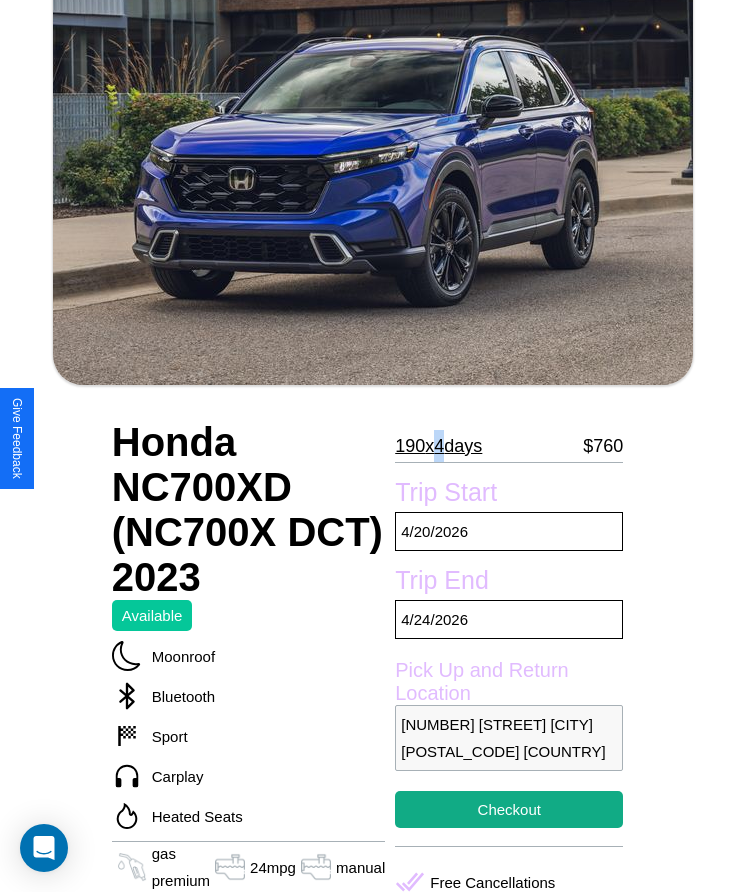 click on "[NUMBER] x [NUMBER]" at bounding box center (438, 446) 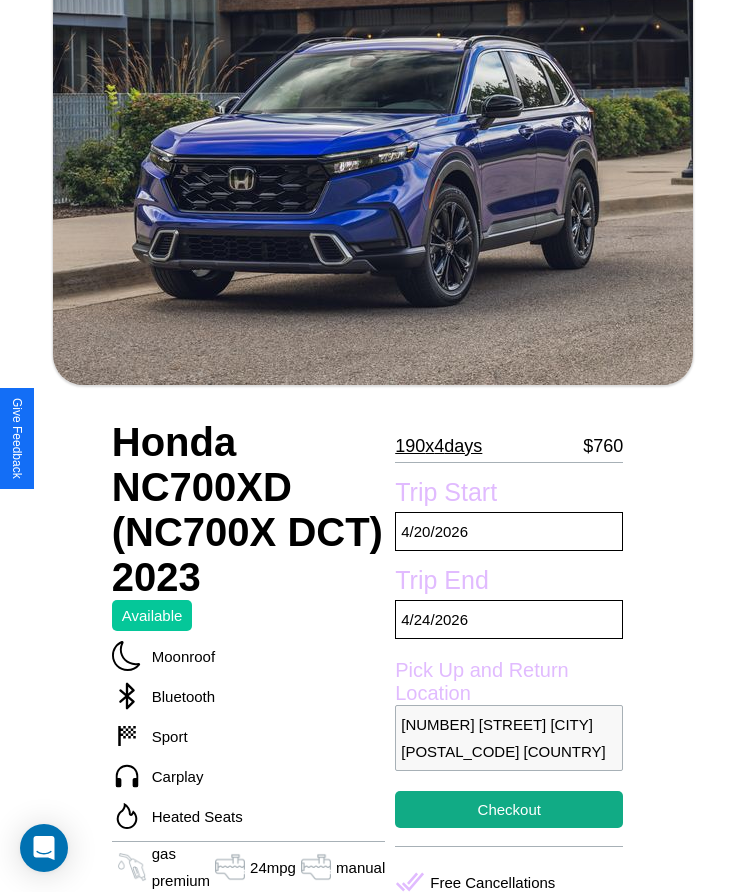 click on "[NUMBER] x [NUMBER]" at bounding box center [438, 446] 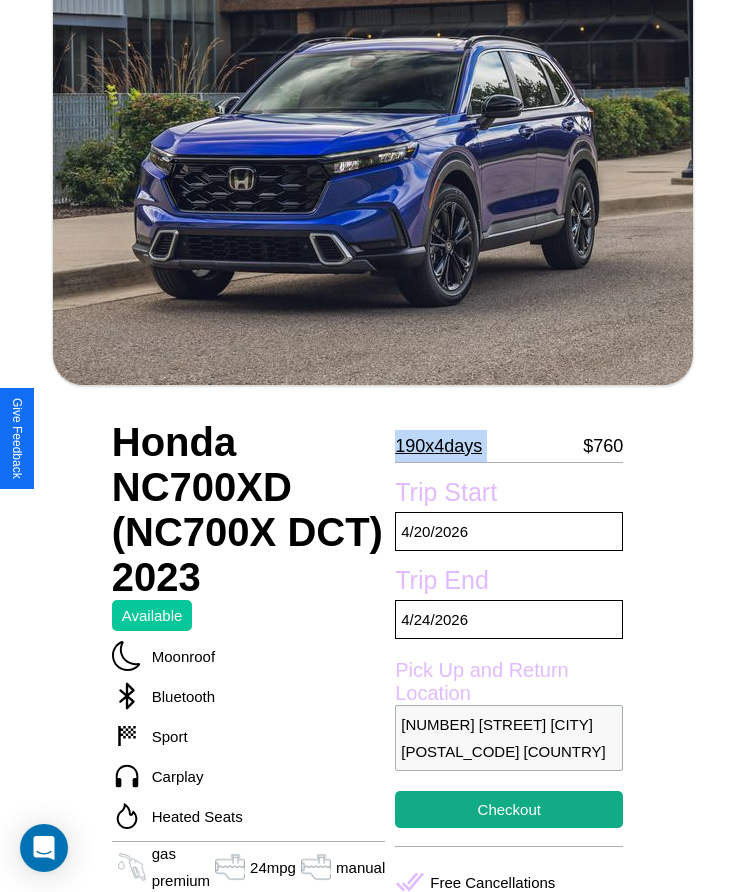 click on "[NUMBER] x [NUMBER]" at bounding box center [438, 446] 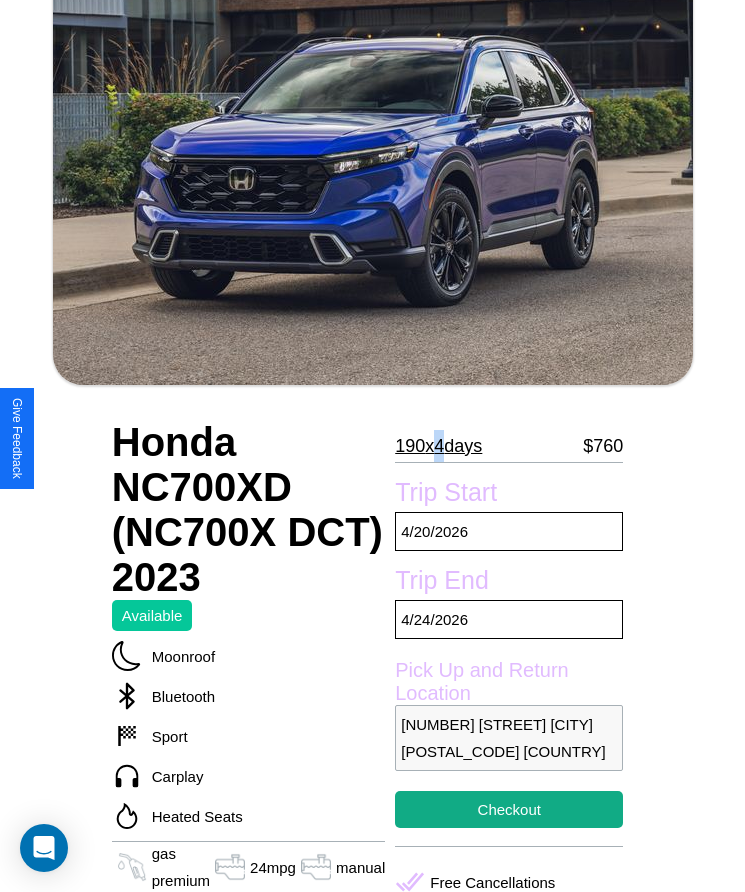 click on "[NUMBER] x [NUMBER]" at bounding box center [438, 446] 